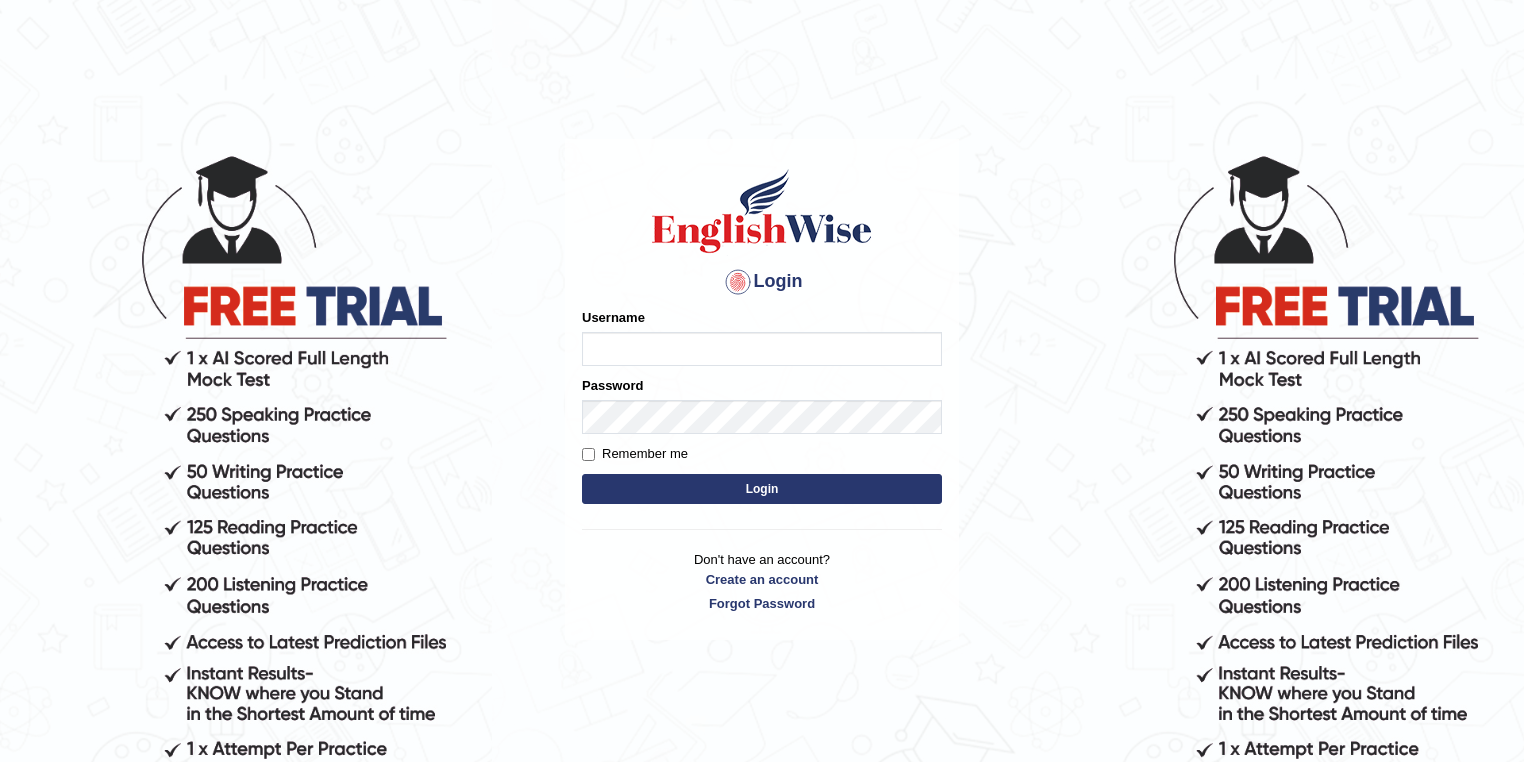 scroll, scrollTop: 0, scrollLeft: 0, axis: both 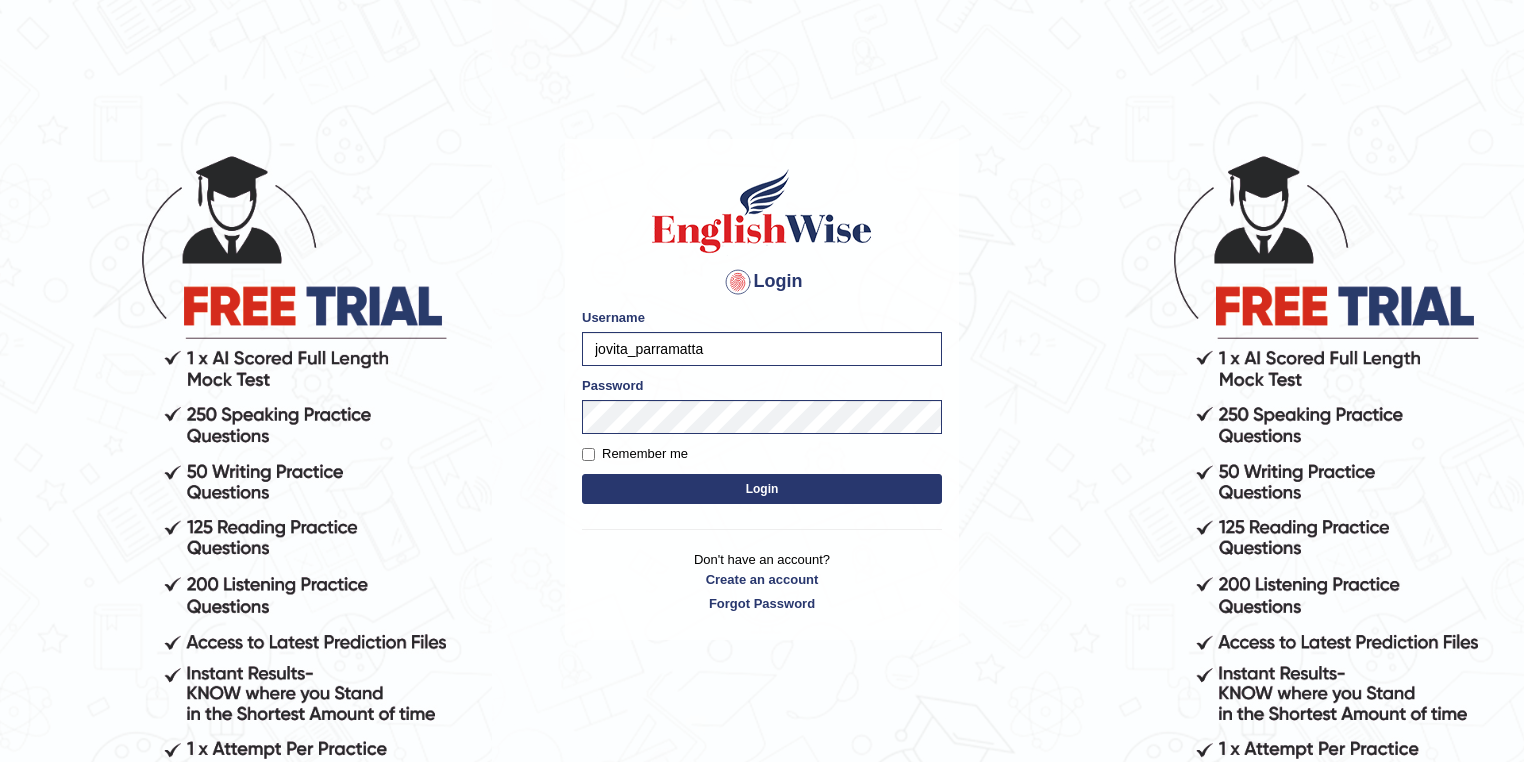 drag, startPoint x: 713, startPoint y: 348, endPoint x: 522, endPoint y: 351, distance: 191.02356 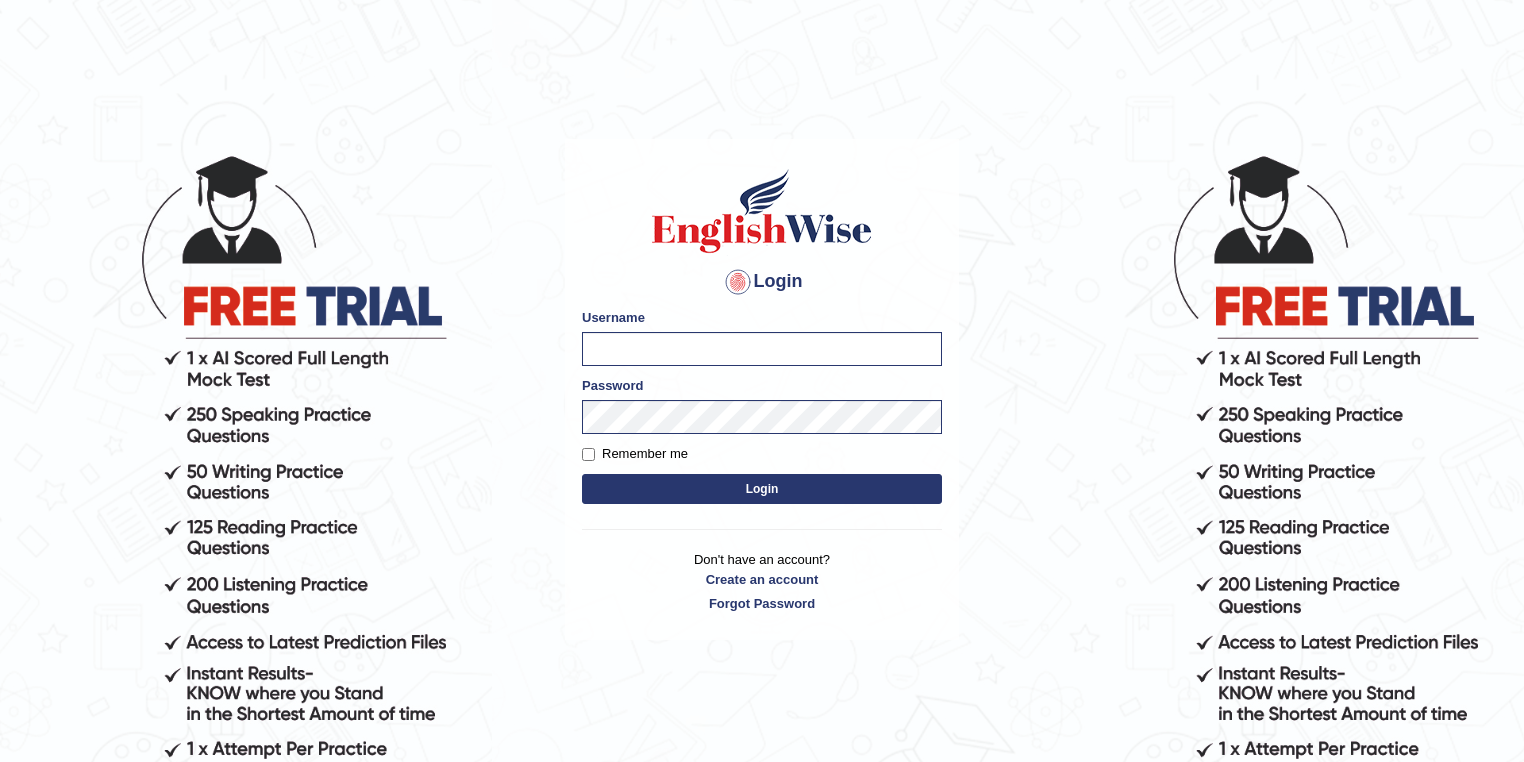 type on "t" 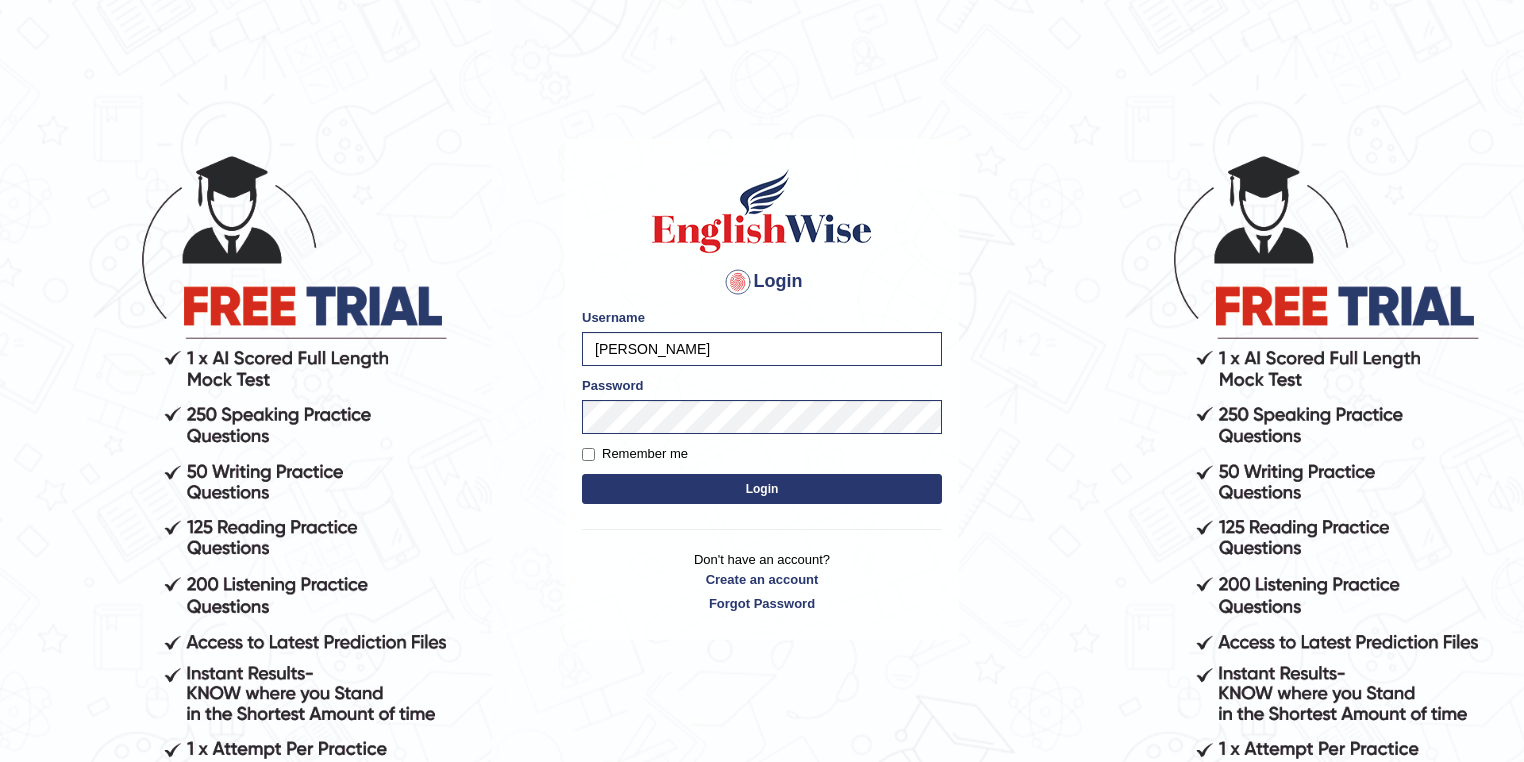 type on "donna_parramatta" 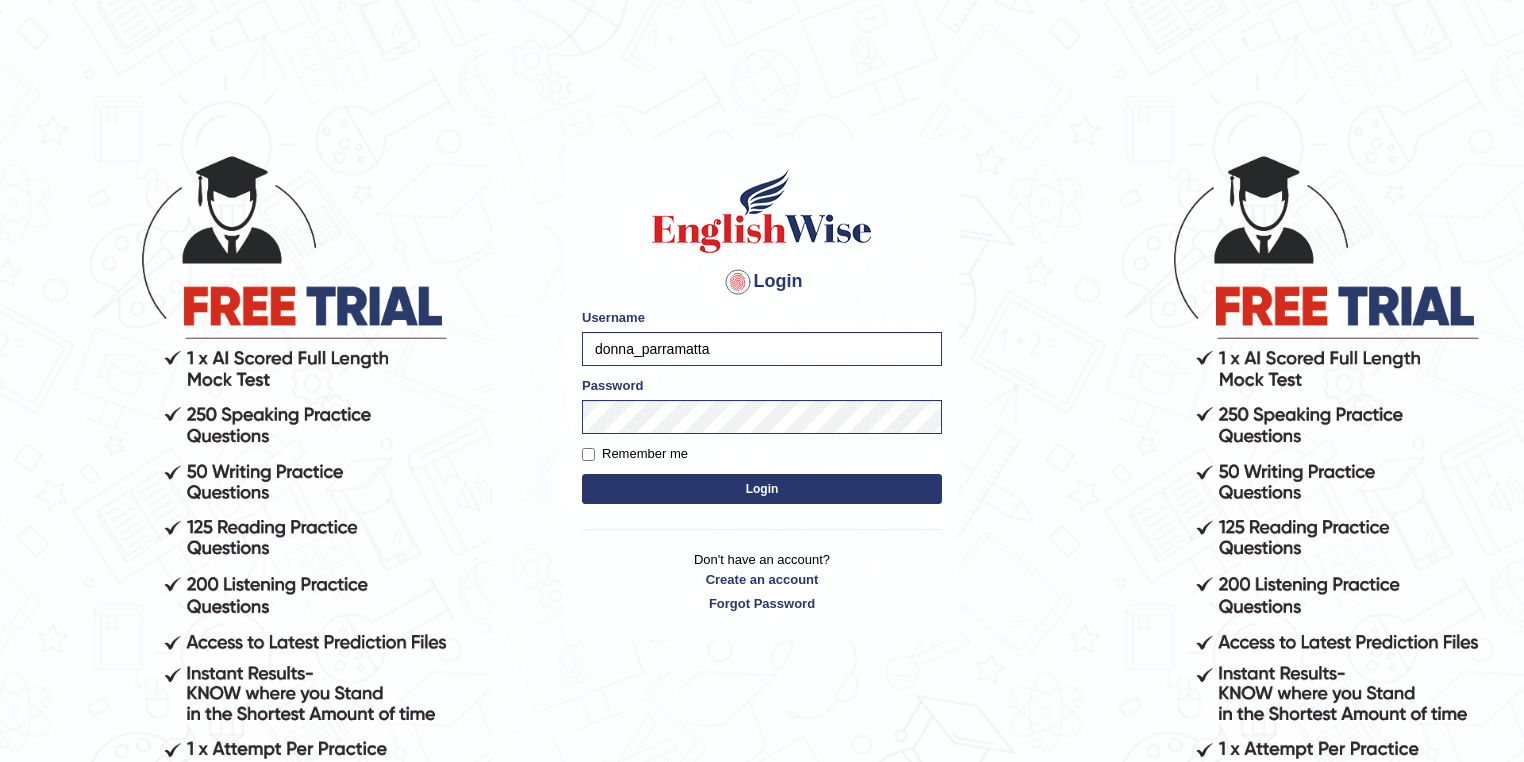 click on "Login" at bounding box center (762, 489) 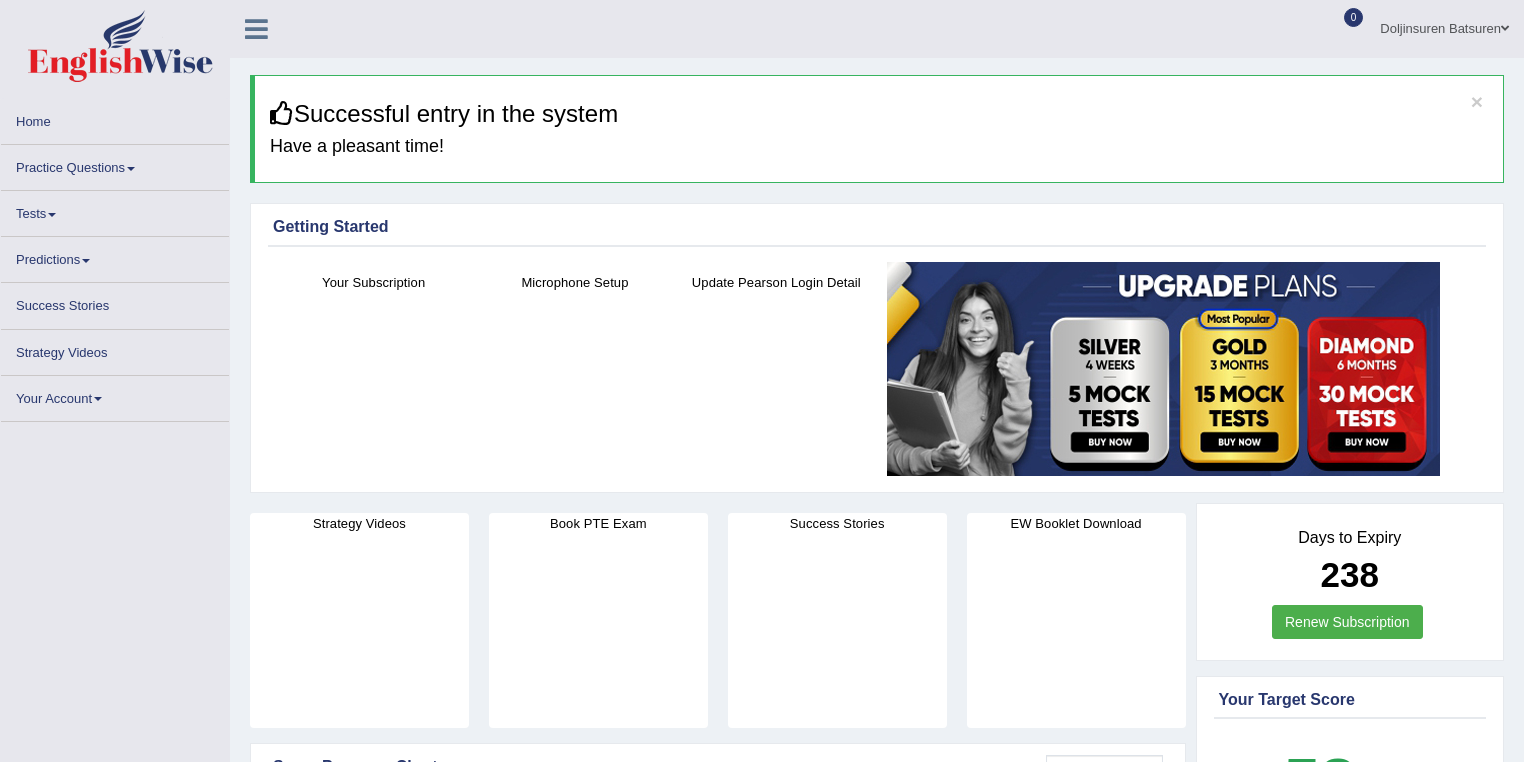 scroll, scrollTop: 0, scrollLeft: 0, axis: both 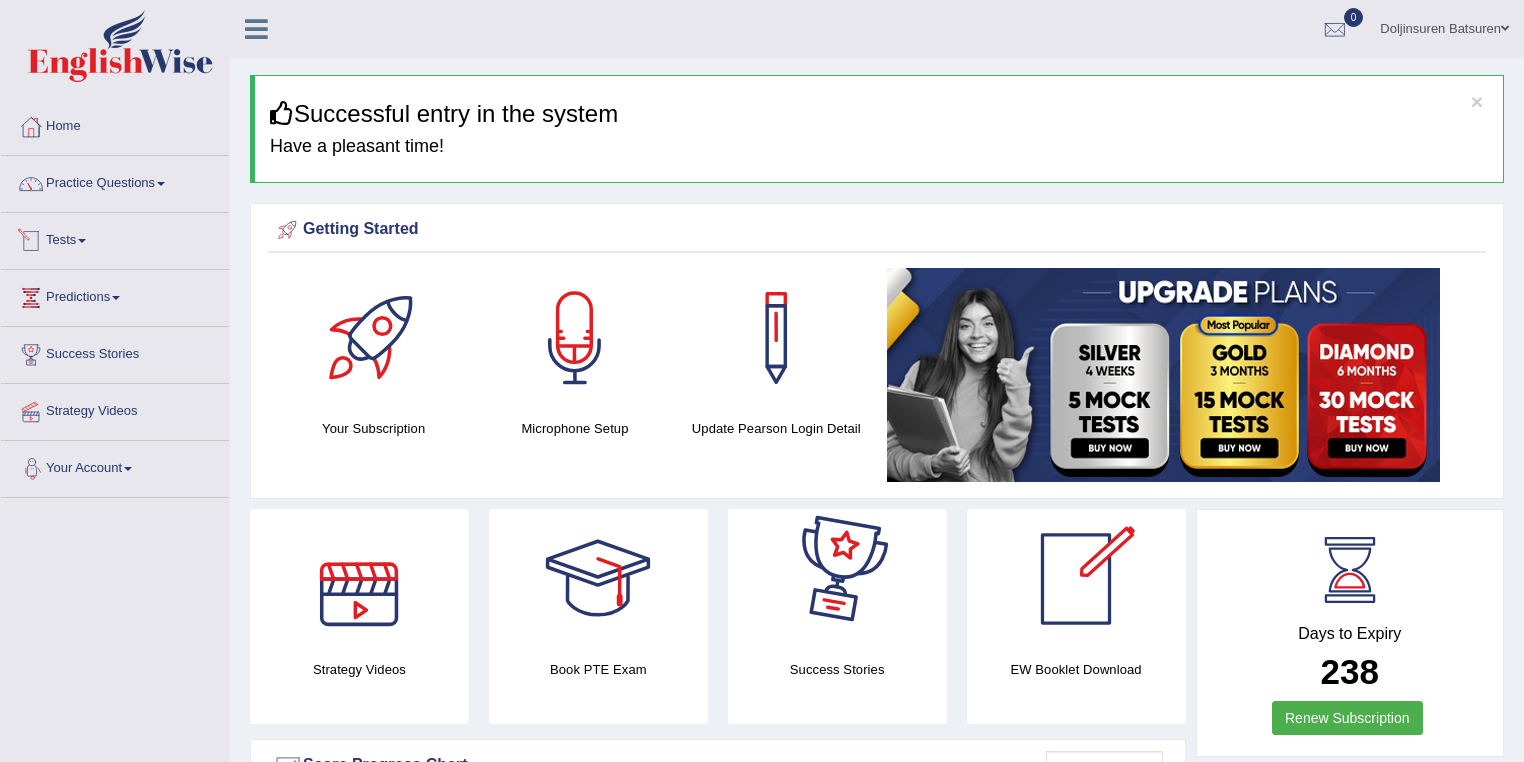 click at bounding box center [82, 241] 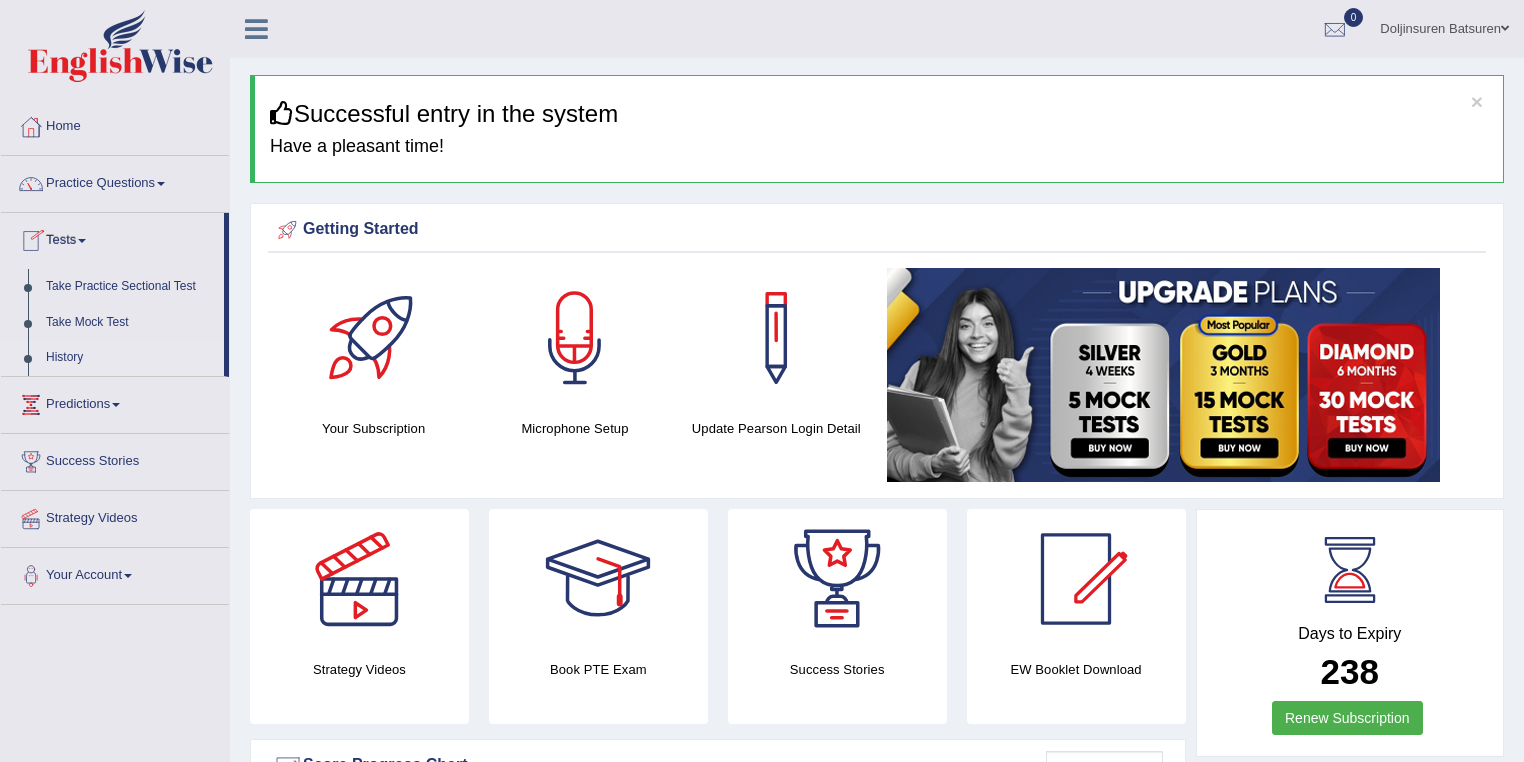 click on "History" at bounding box center [130, 358] 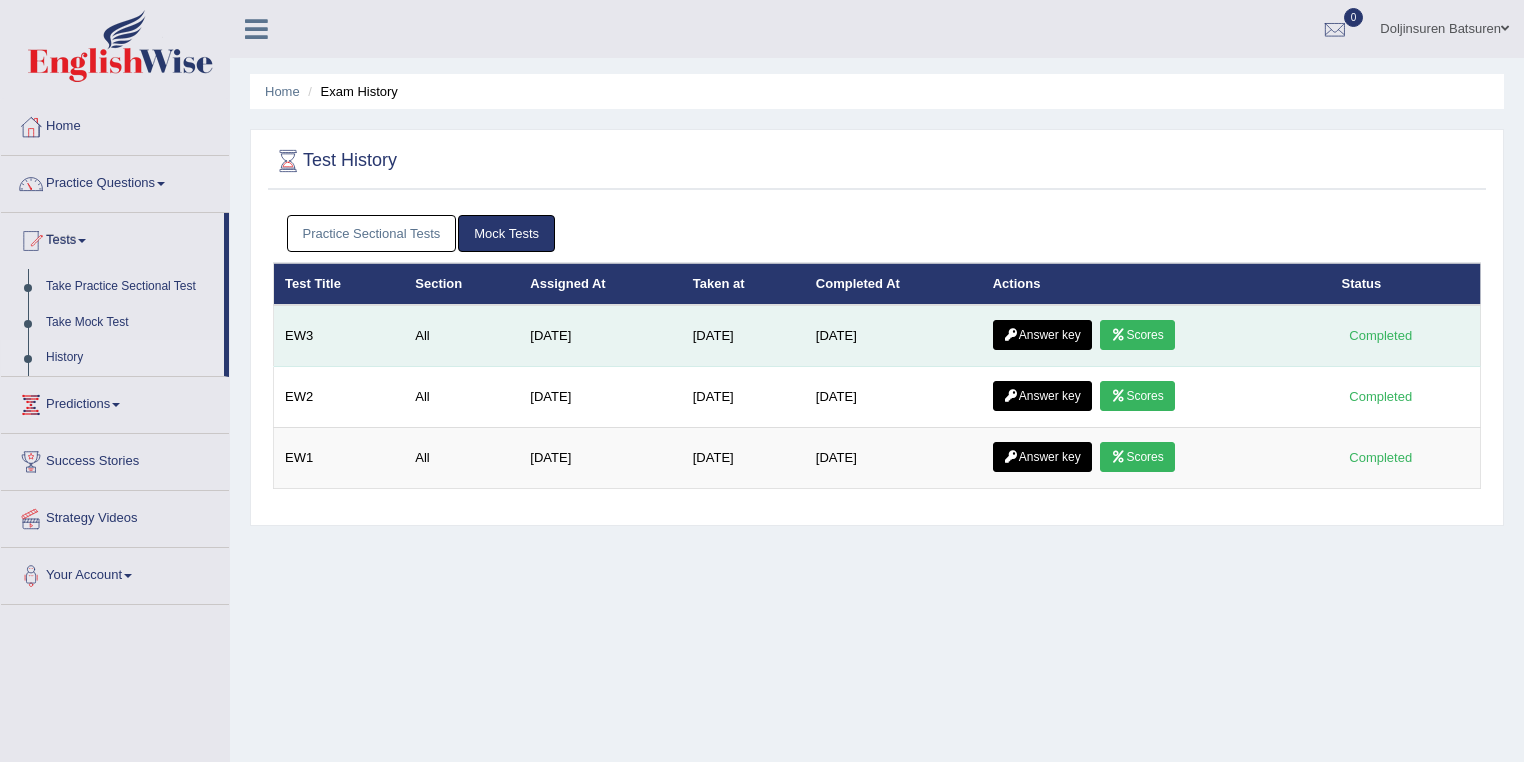 scroll, scrollTop: 0, scrollLeft: 0, axis: both 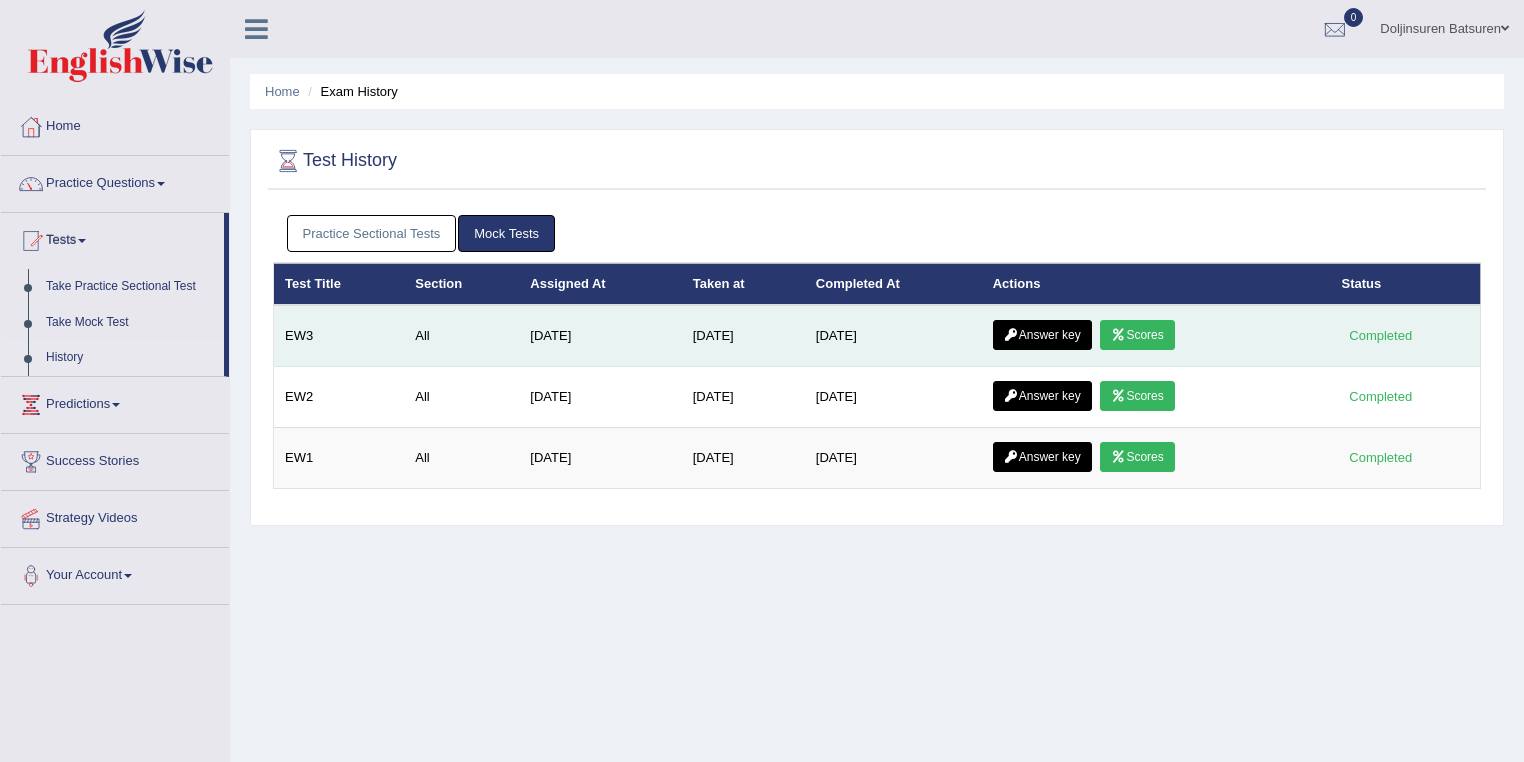 click on "Scores" at bounding box center [1137, 335] 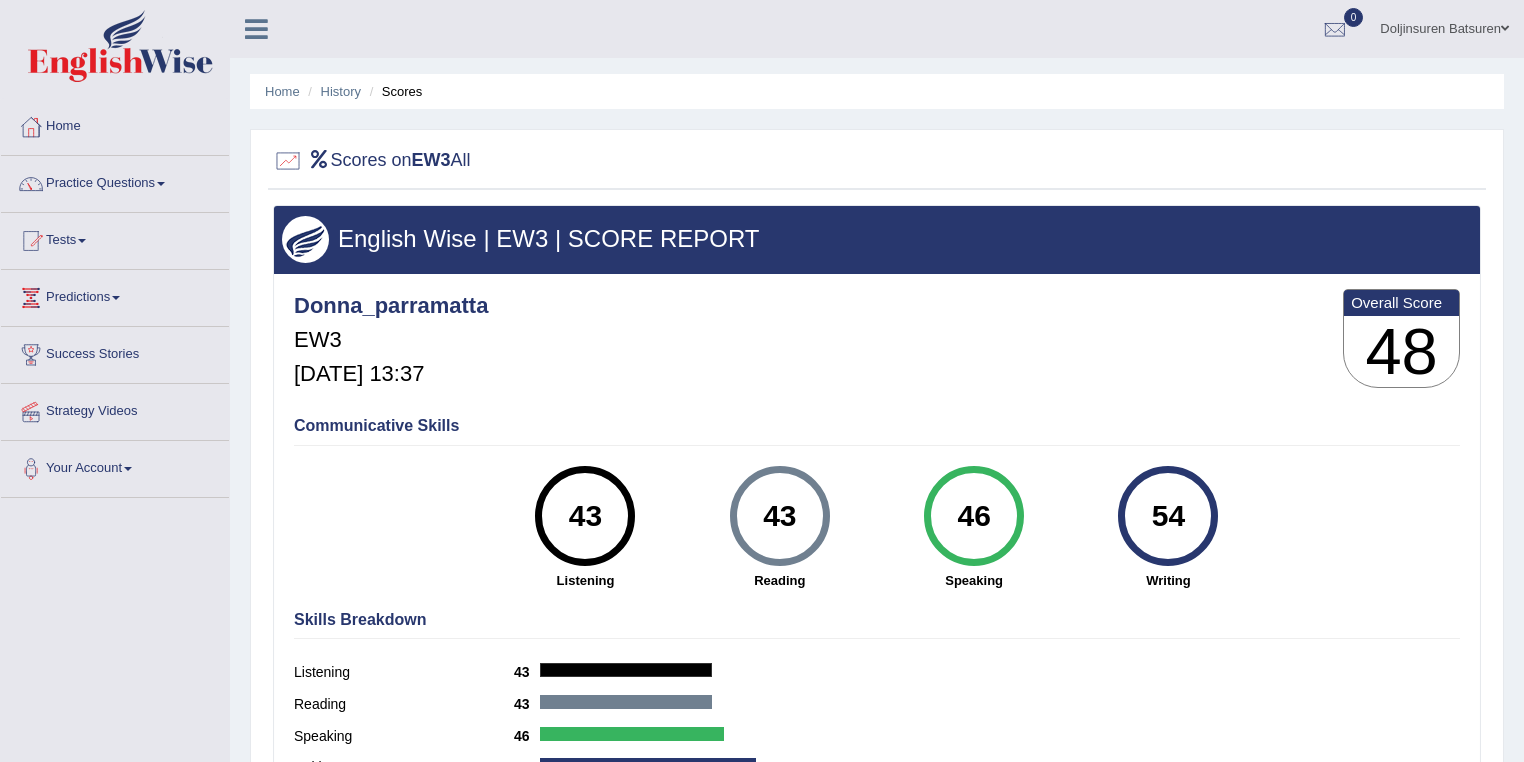 scroll, scrollTop: 0, scrollLeft: 0, axis: both 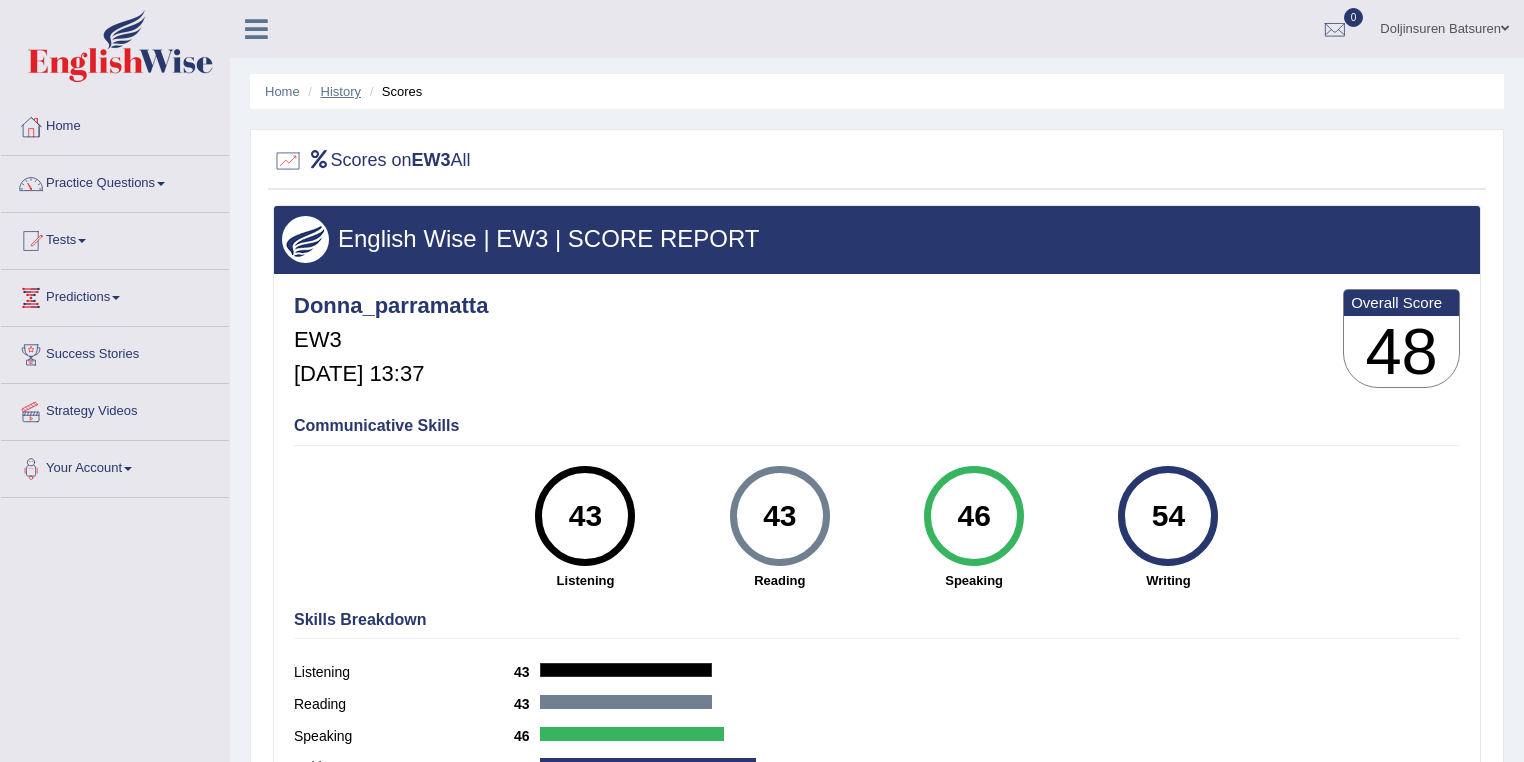 click on "History" at bounding box center [341, 91] 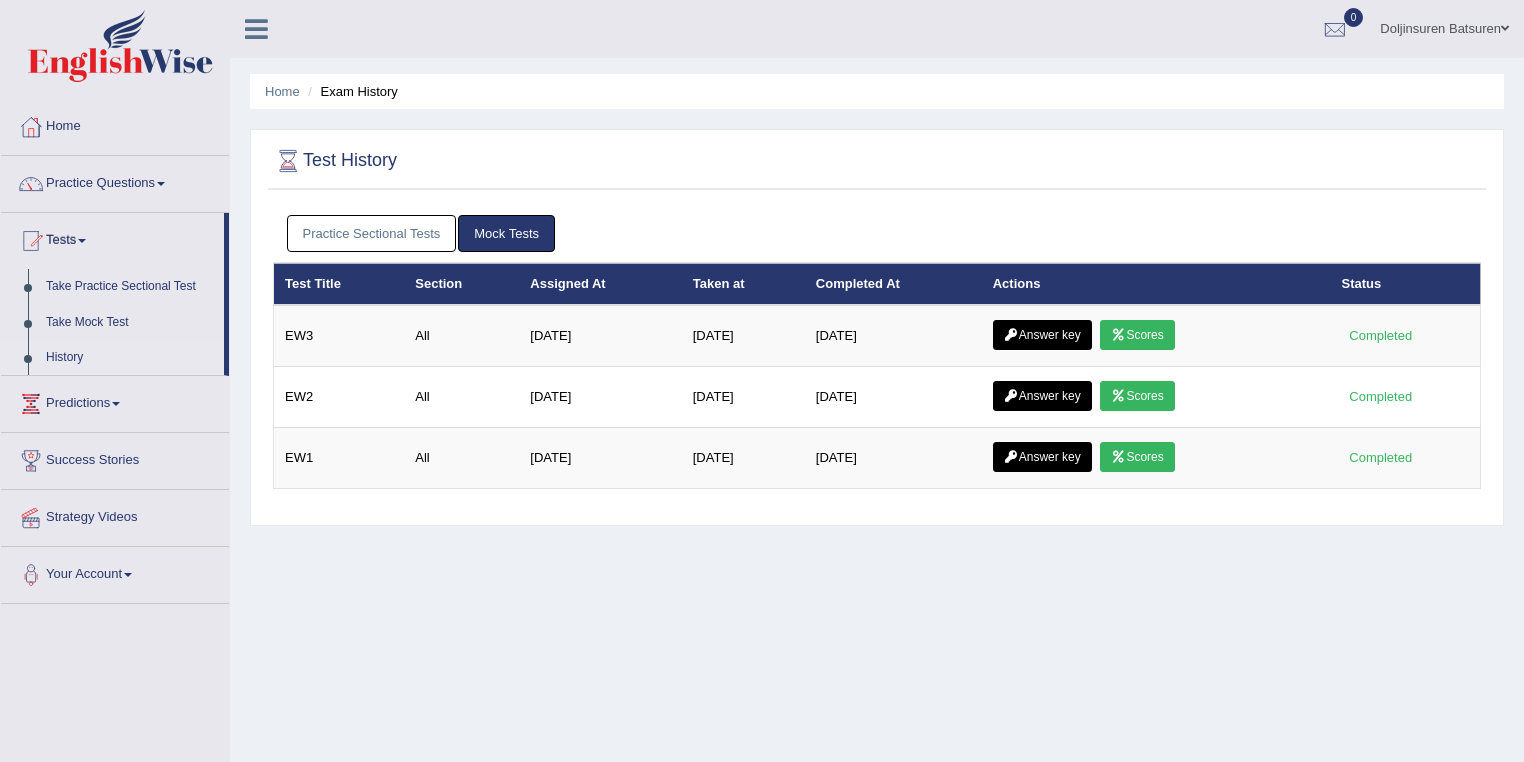 scroll, scrollTop: 0, scrollLeft: 0, axis: both 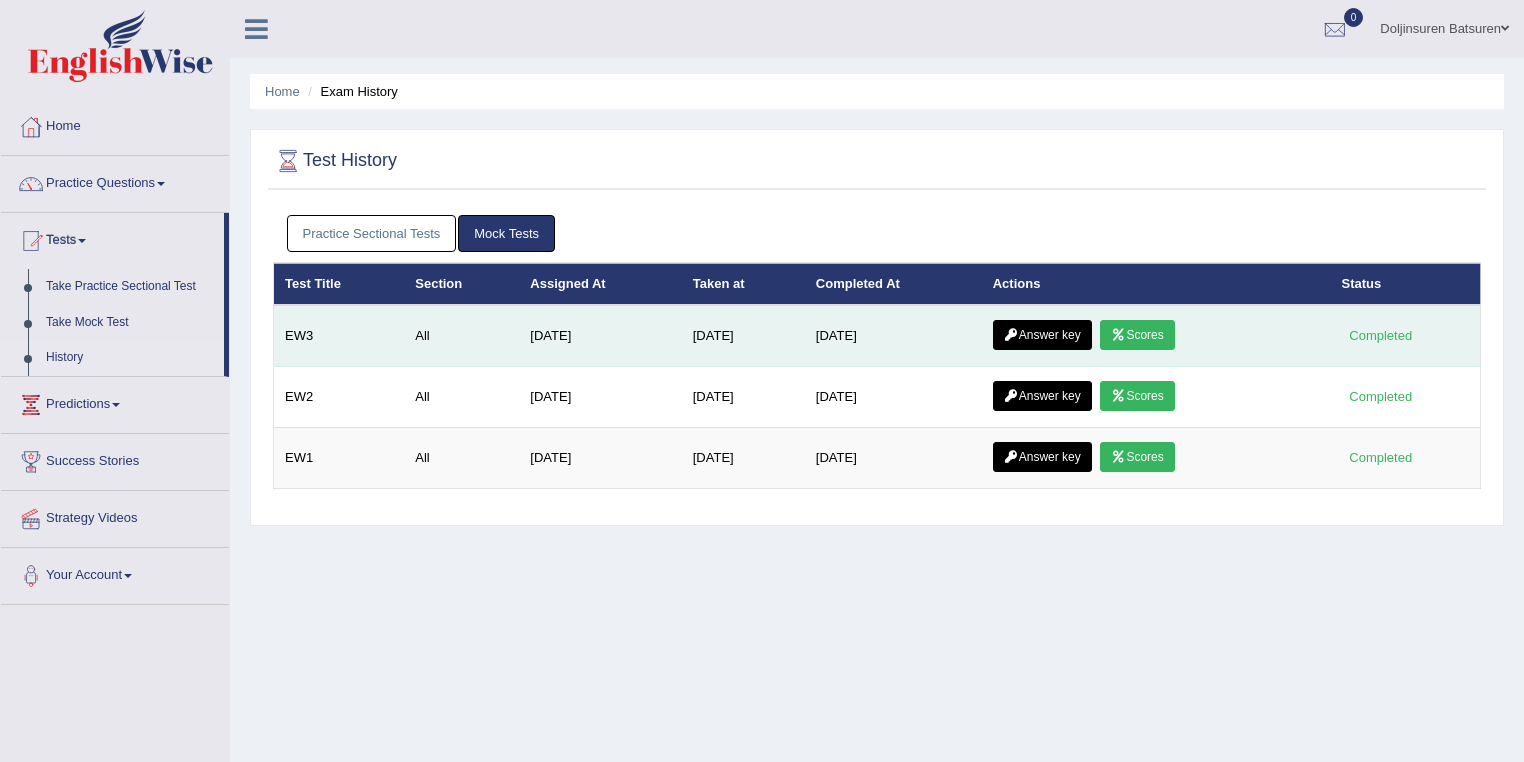 click on "Answer key" at bounding box center (1042, 335) 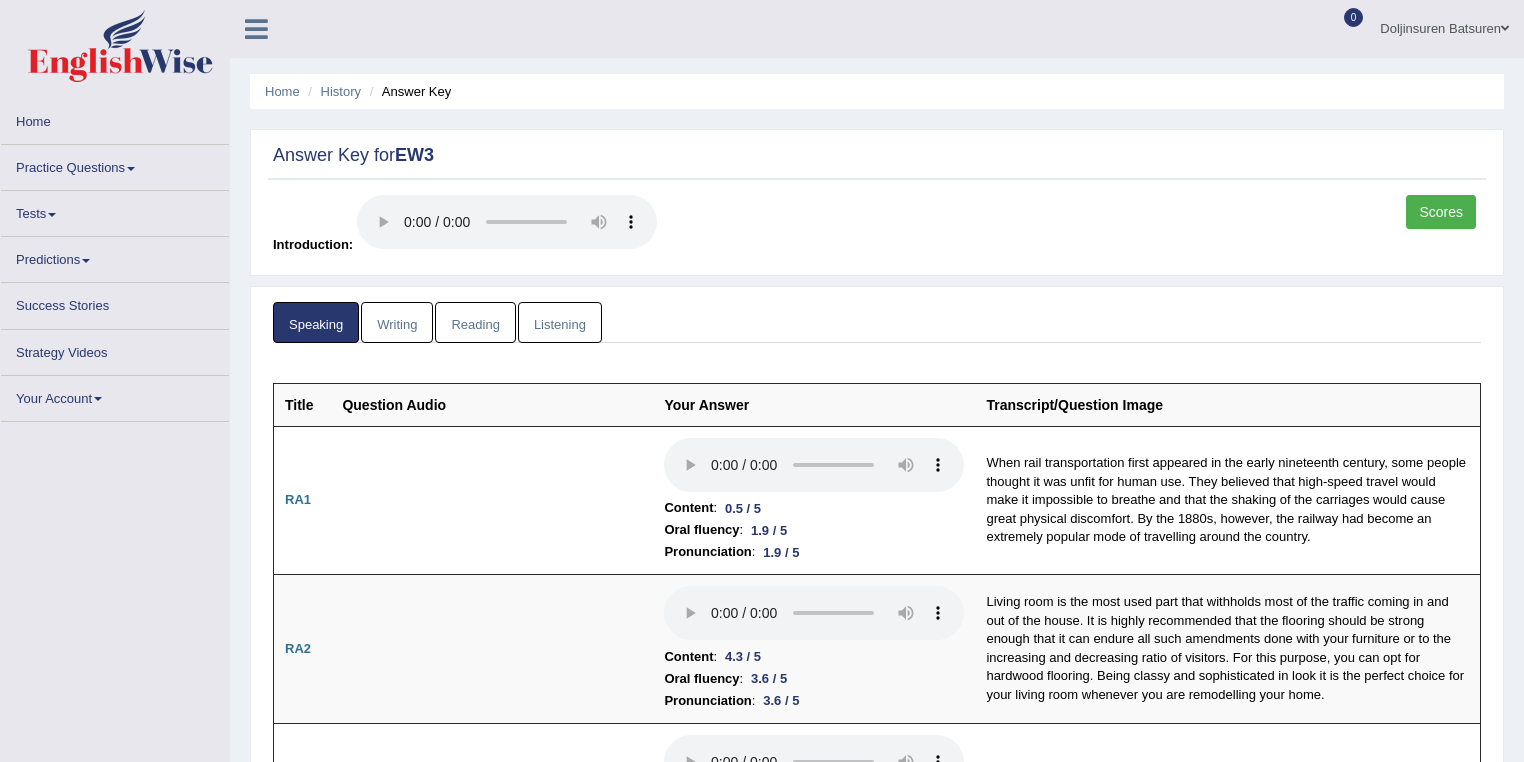 scroll, scrollTop: 0, scrollLeft: 0, axis: both 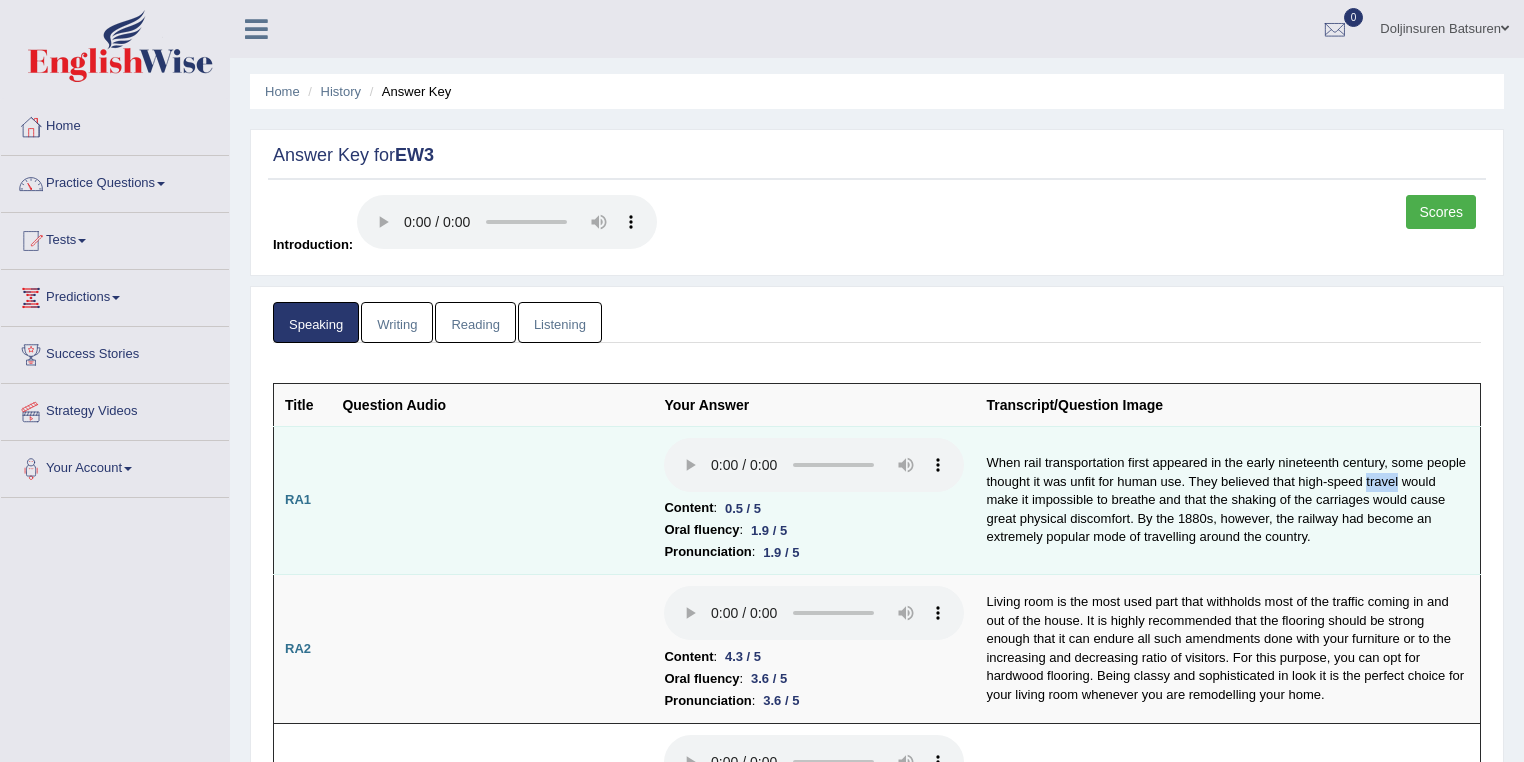 drag, startPoint x: 1365, startPoint y: 479, endPoint x: 1398, endPoint y: 480, distance: 33.01515 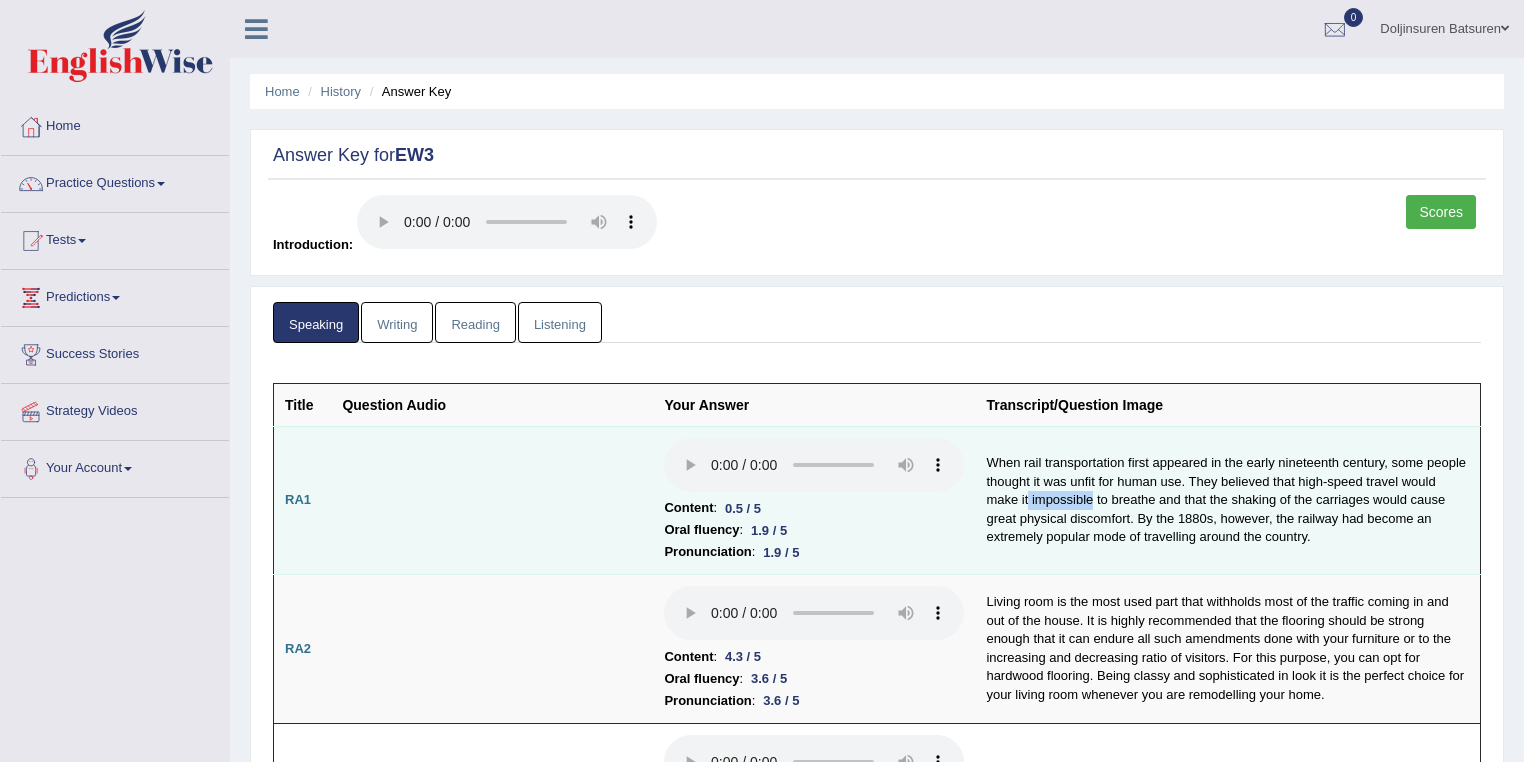 drag, startPoint x: 1028, startPoint y: 497, endPoint x: 1091, endPoint y: 500, distance: 63.07139 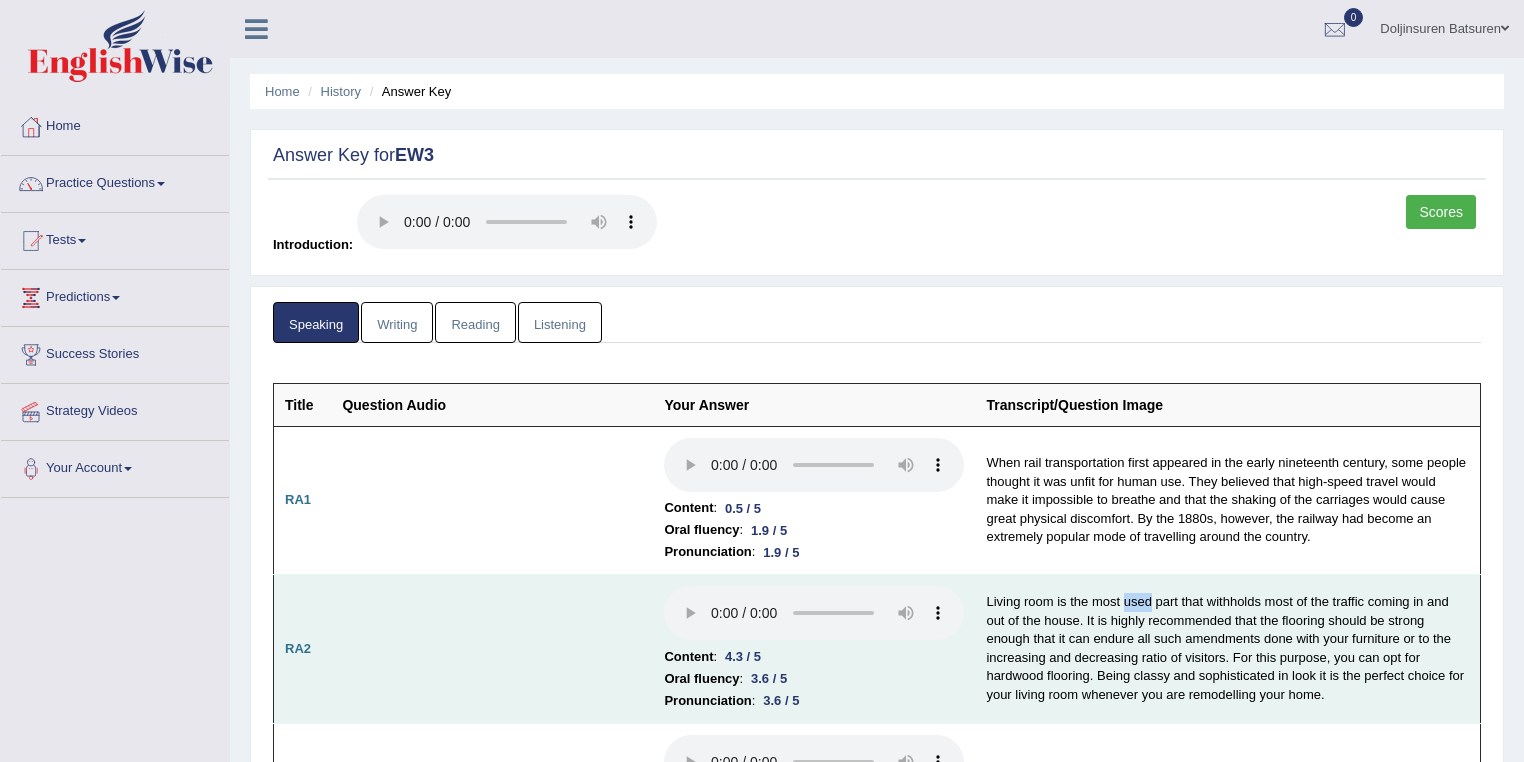 drag, startPoint x: 1121, startPoint y: 597, endPoint x: 1152, endPoint y: 597, distance: 31 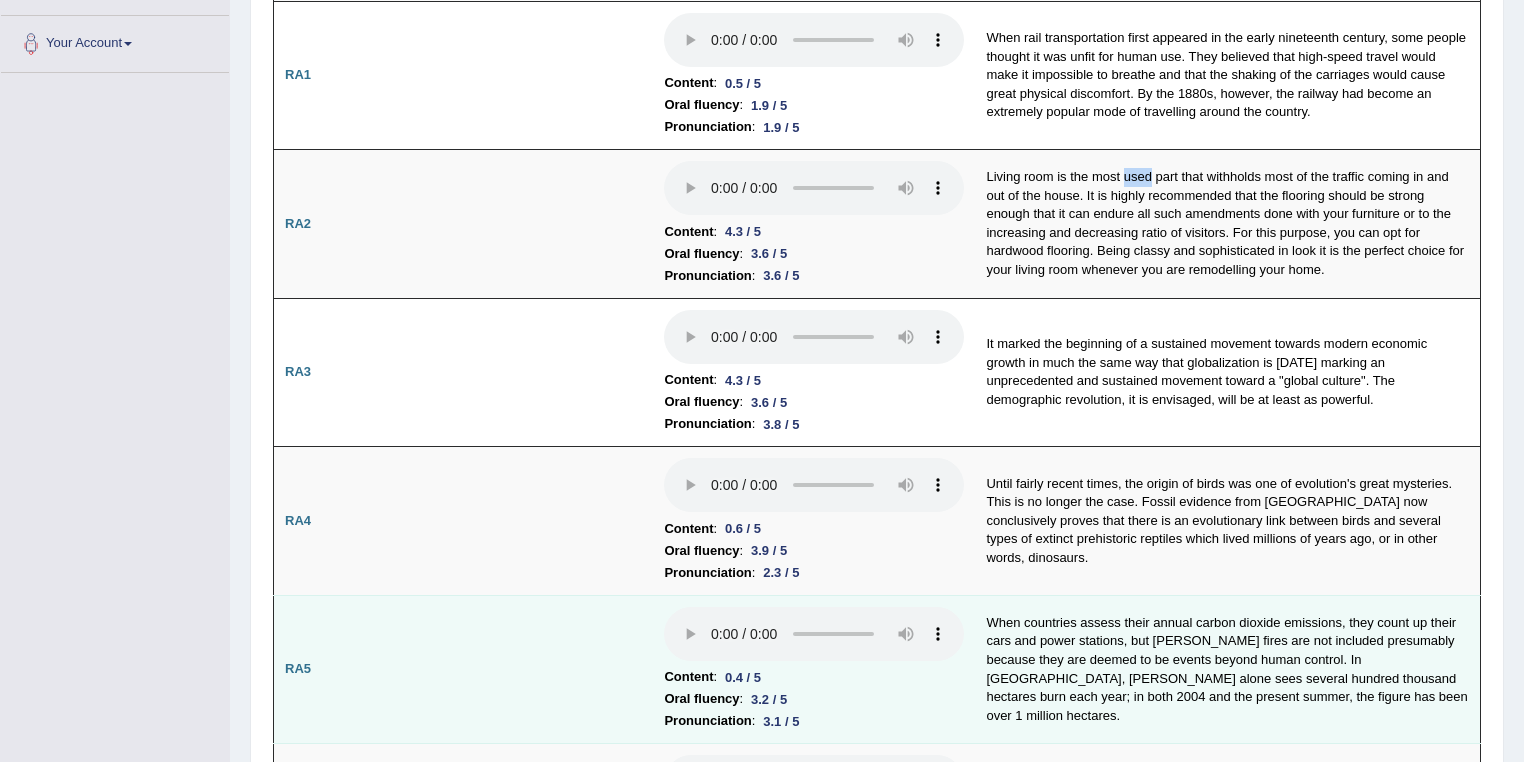 scroll, scrollTop: 426, scrollLeft: 0, axis: vertical 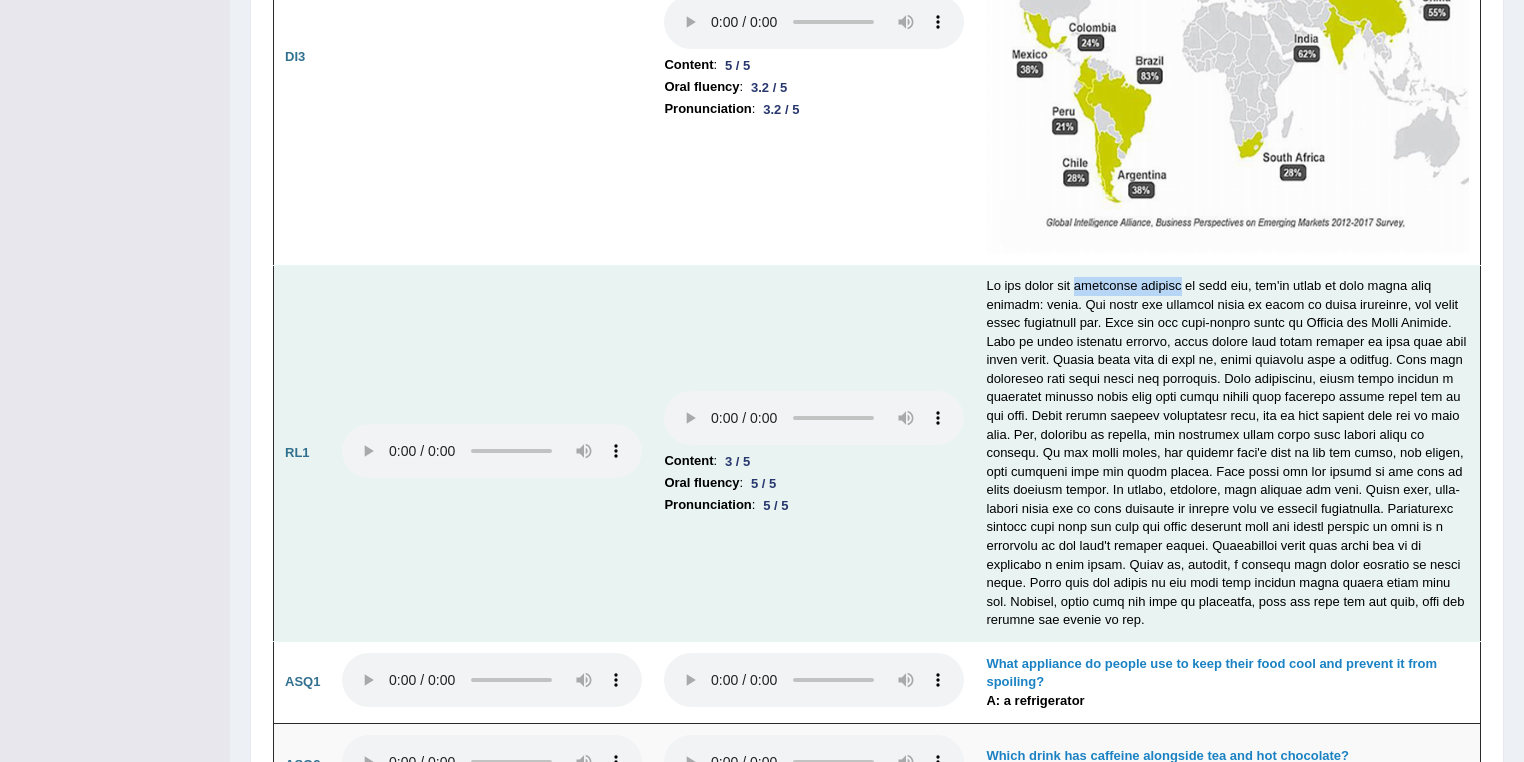 drag, startPoint x: 1072, startPoint y: 270, endPoint x: 1171, endPoint y: 276, distance: 99.18165 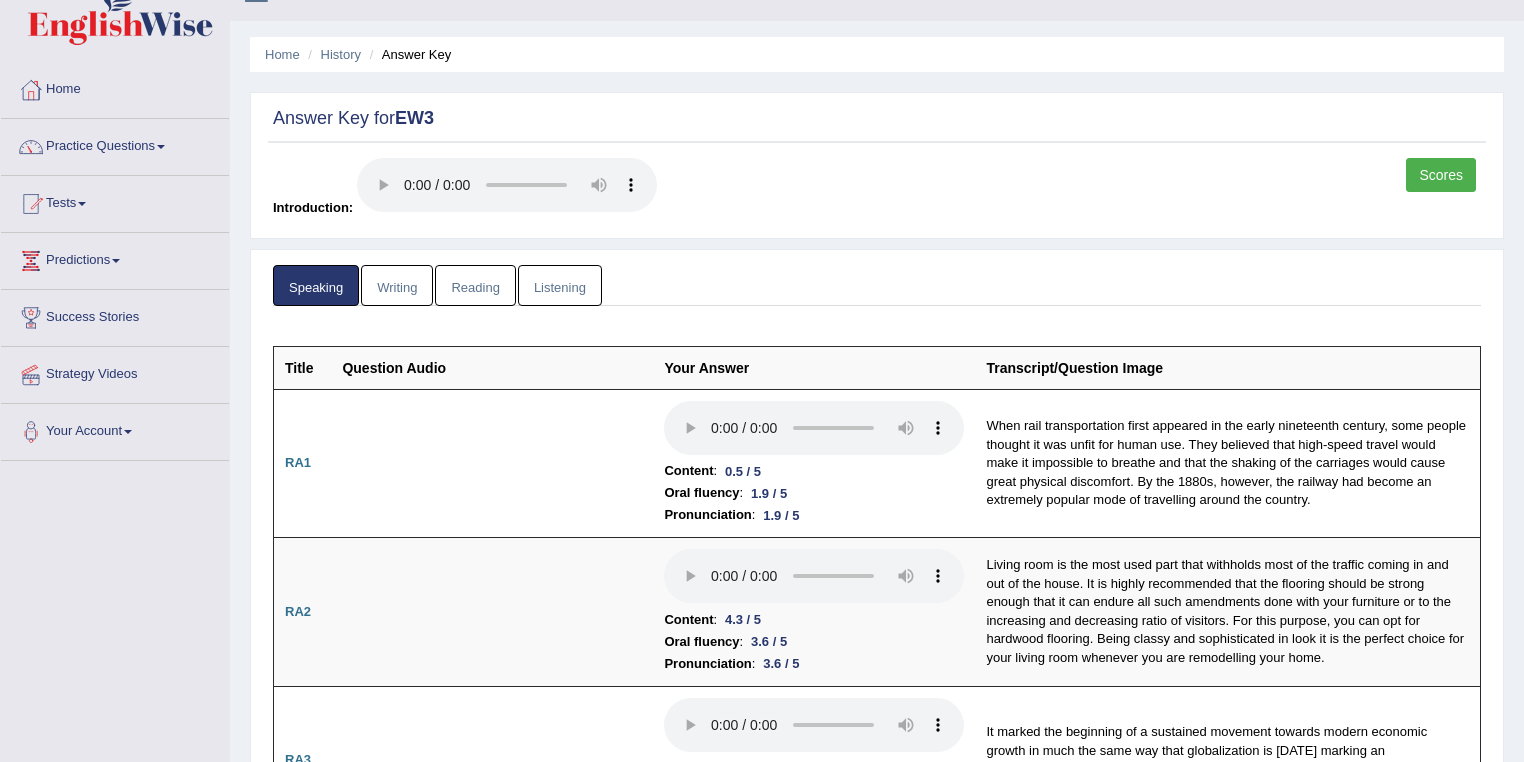 scroll, scrollTop: 0, scrollLeft: 0, axis: both 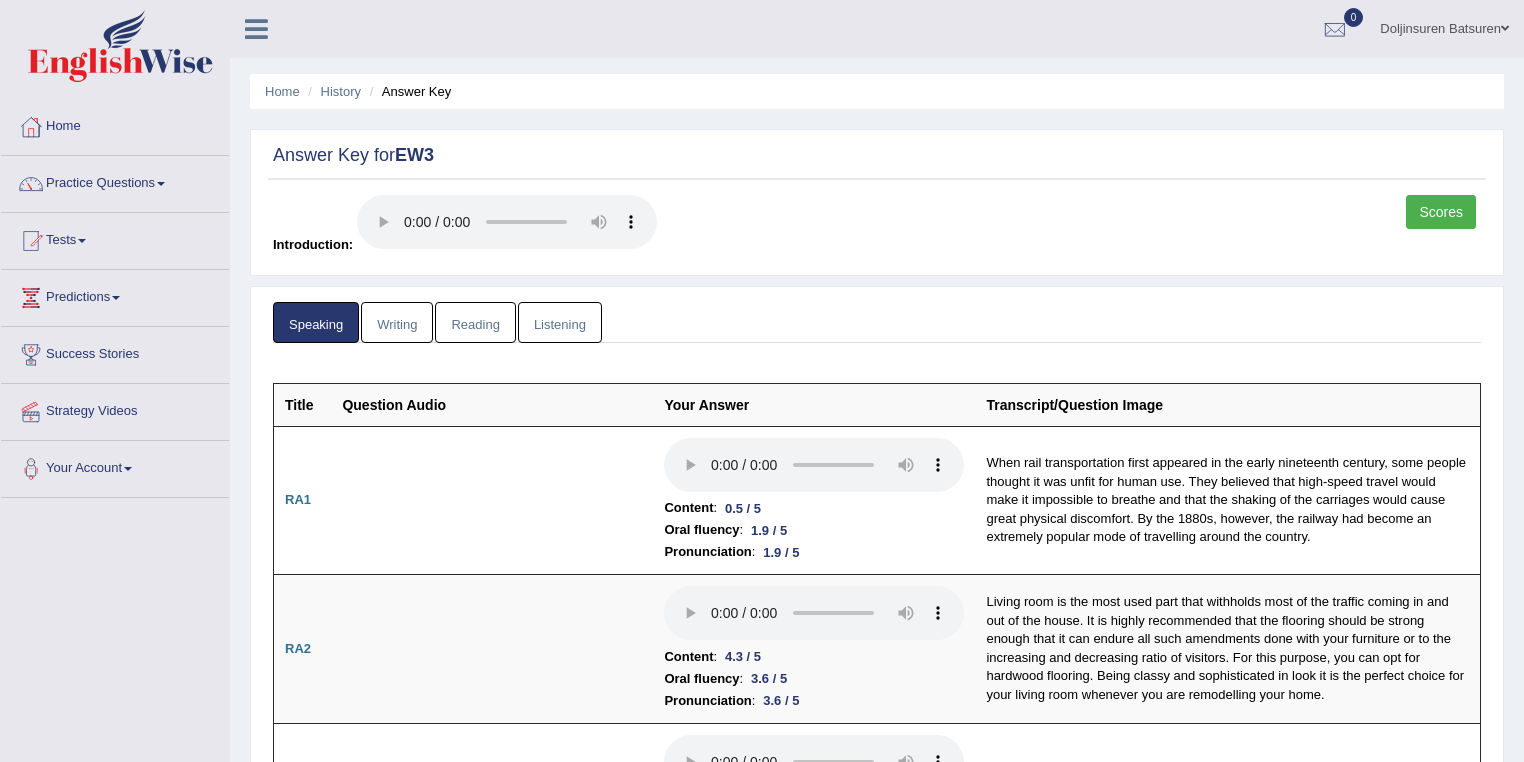 click on "Writing" at bounding box center [397, 322] 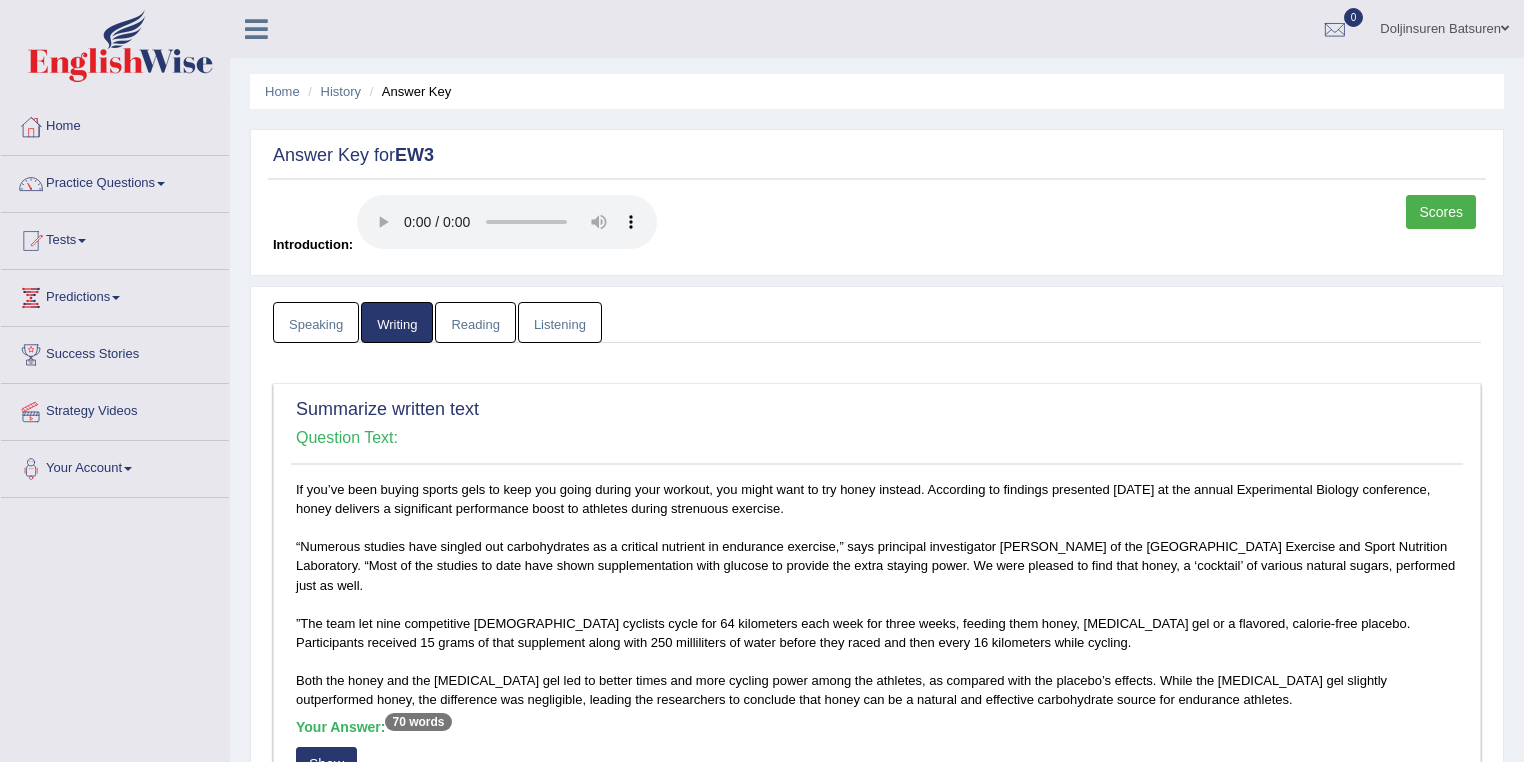 scroll, scrollTop: 426, scrollLeft: 0, axis: vertical 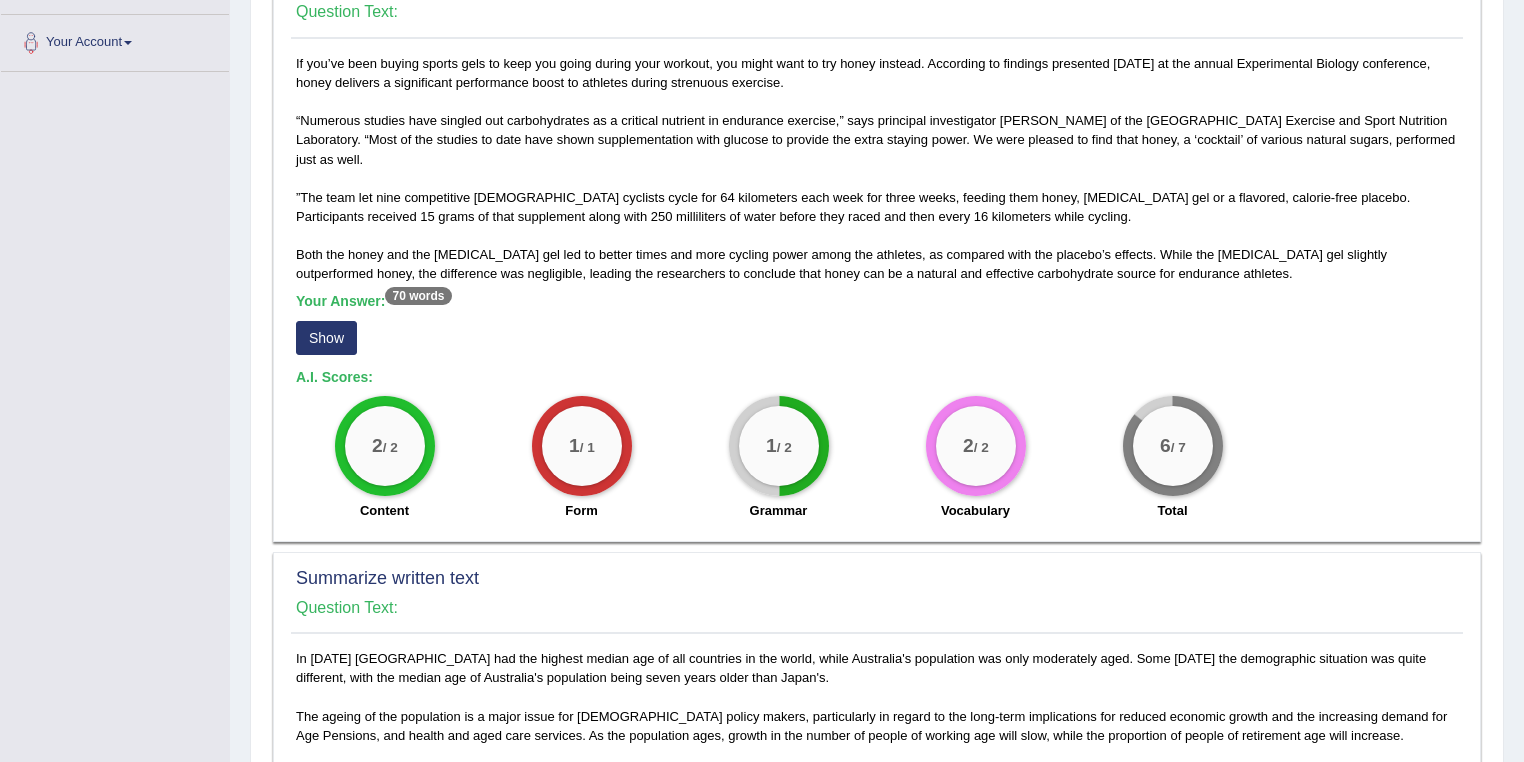 click on "Show" at bounding box center (326, 338) 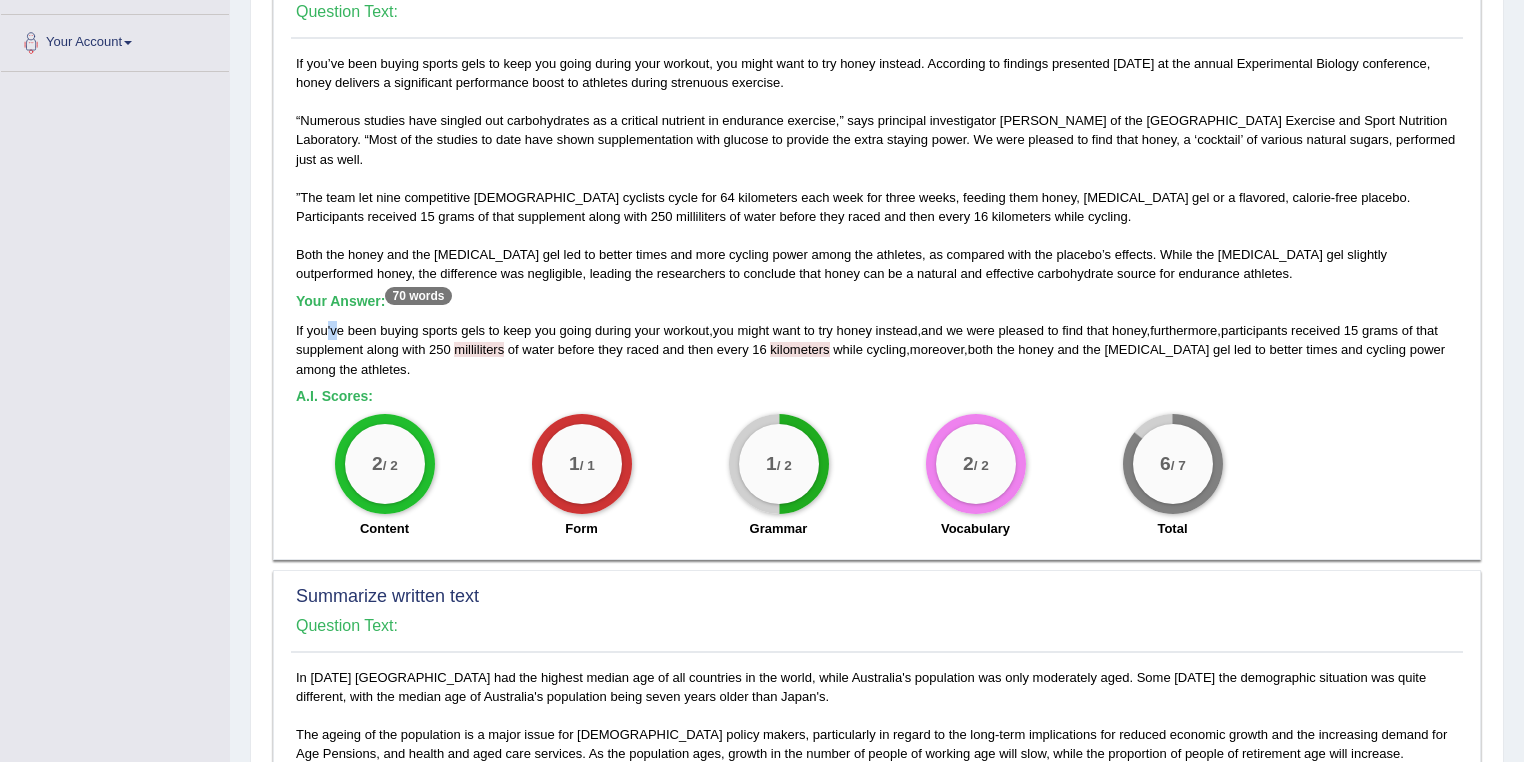 drag, startPoint x: 324, startPoint y: 328, endPoint x: 336, endPoint y: 330, distance: 12.165525 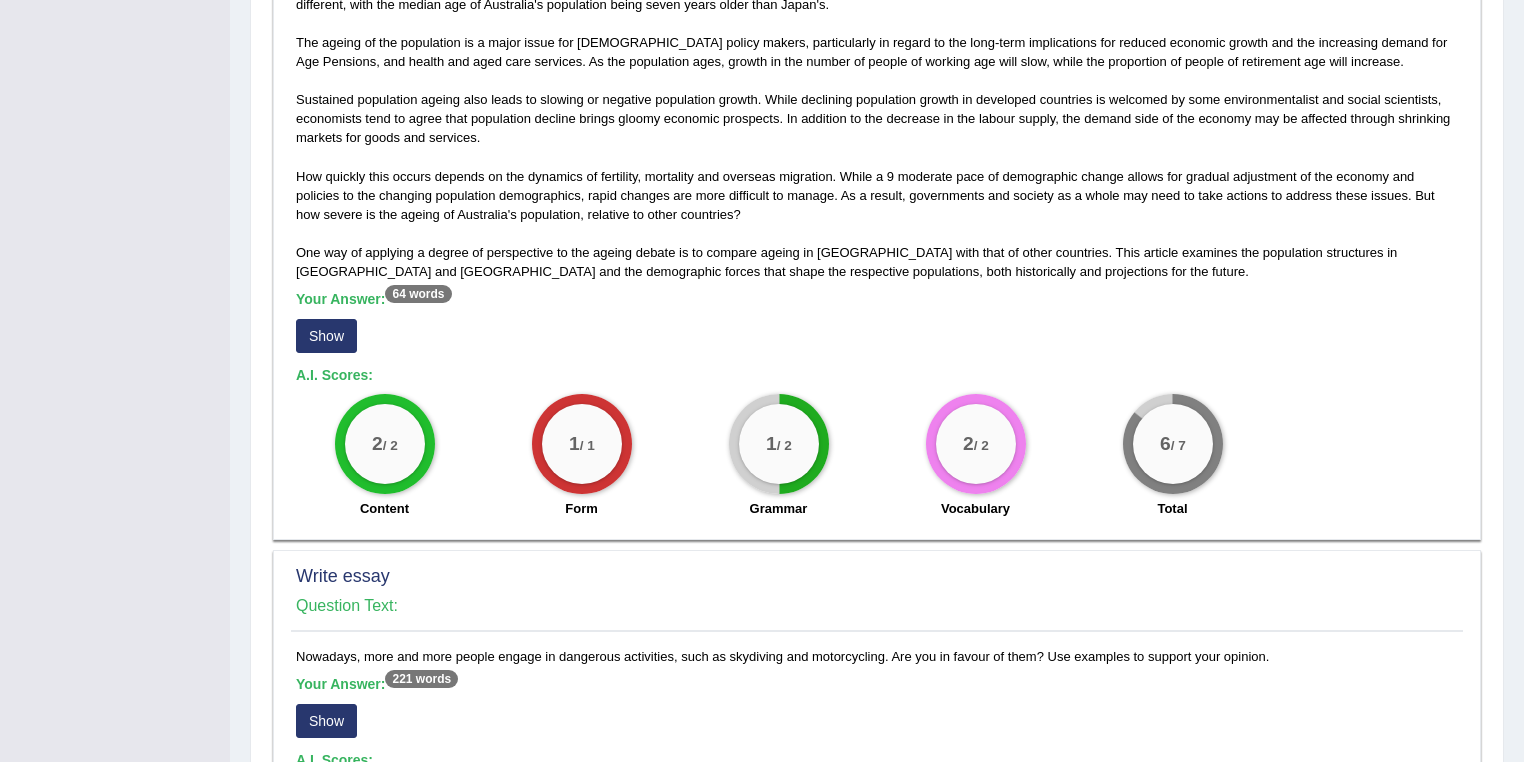 scroll, scrollTop: 1173, scrollLeft: 0, axis: vertical 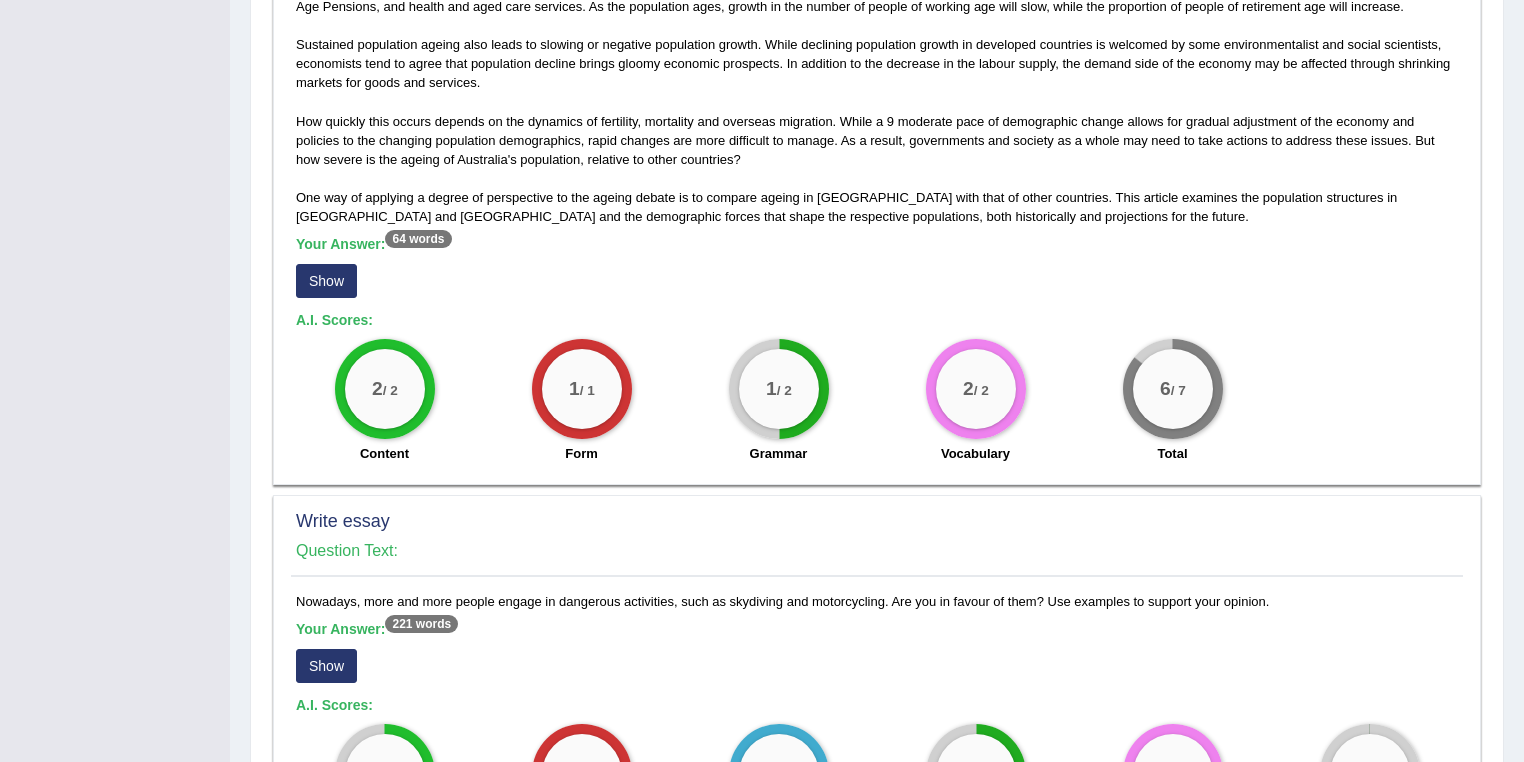 click on "Show" at bounding box center (326, 281) 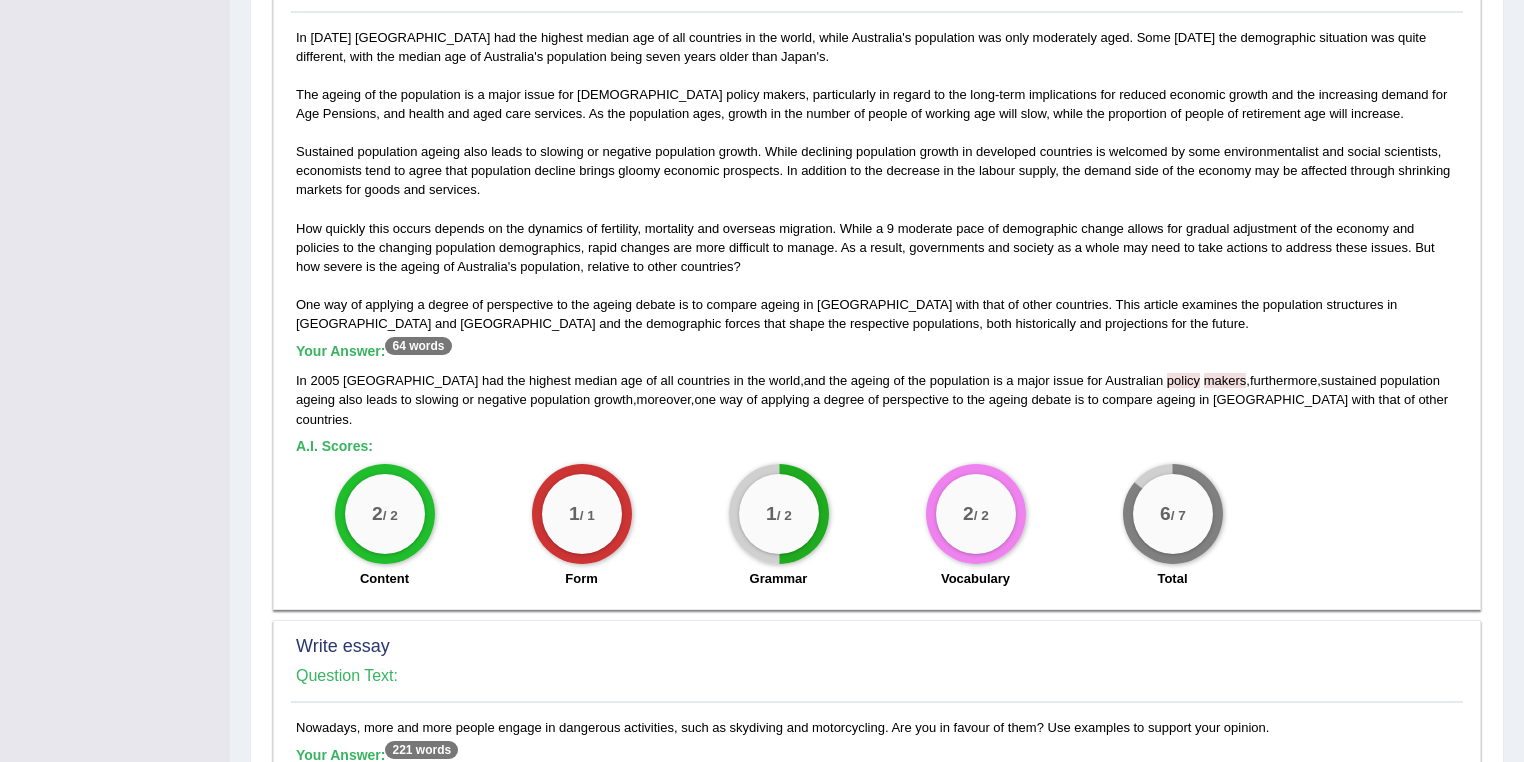 scroll, scrollTop: 1493, scrollLeft: 0, axis: vertical 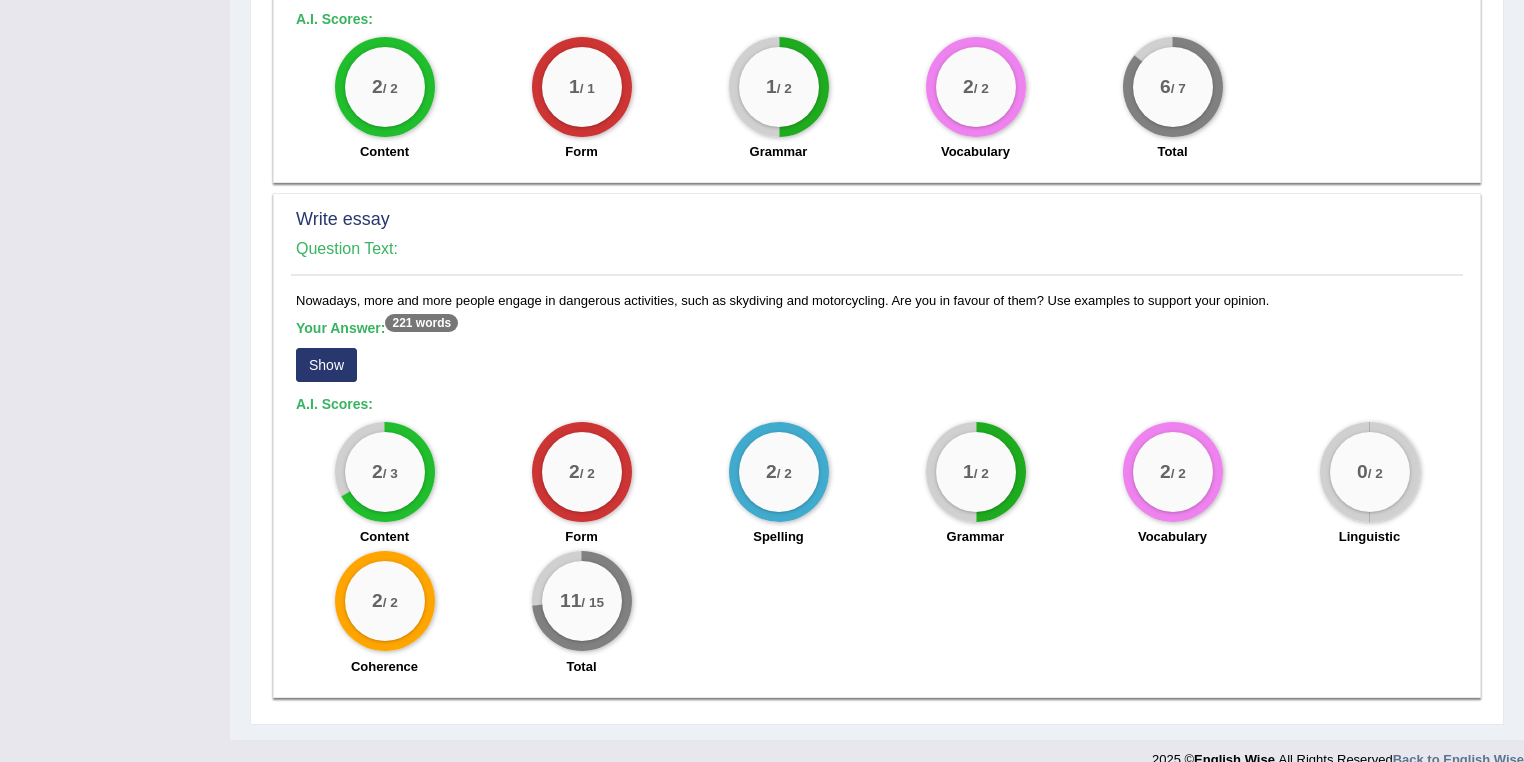 click on "Show" at bounding box center [326, 365] 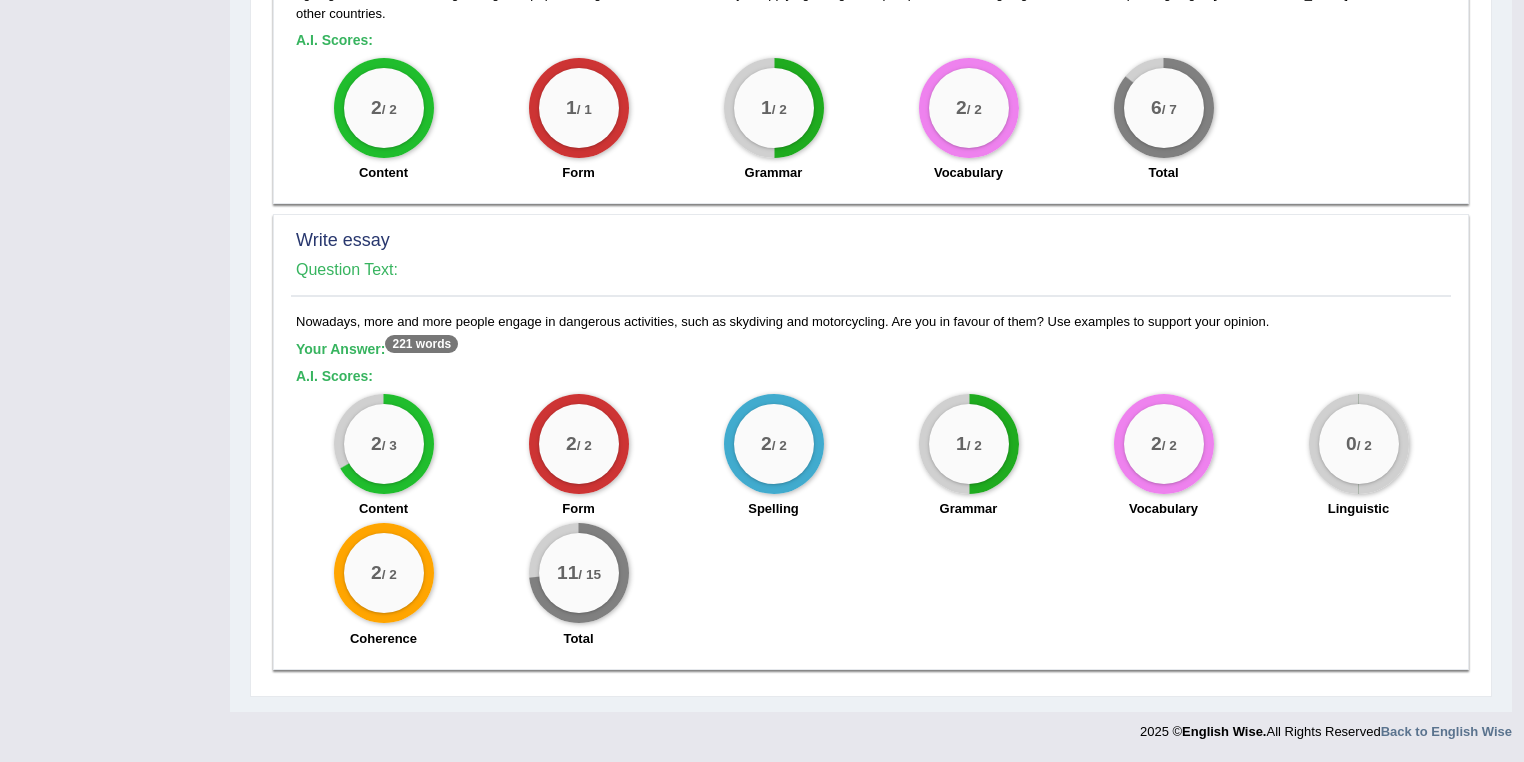 scroll, scrollTop: 1450, scrollLeft: 0, axis: vertical 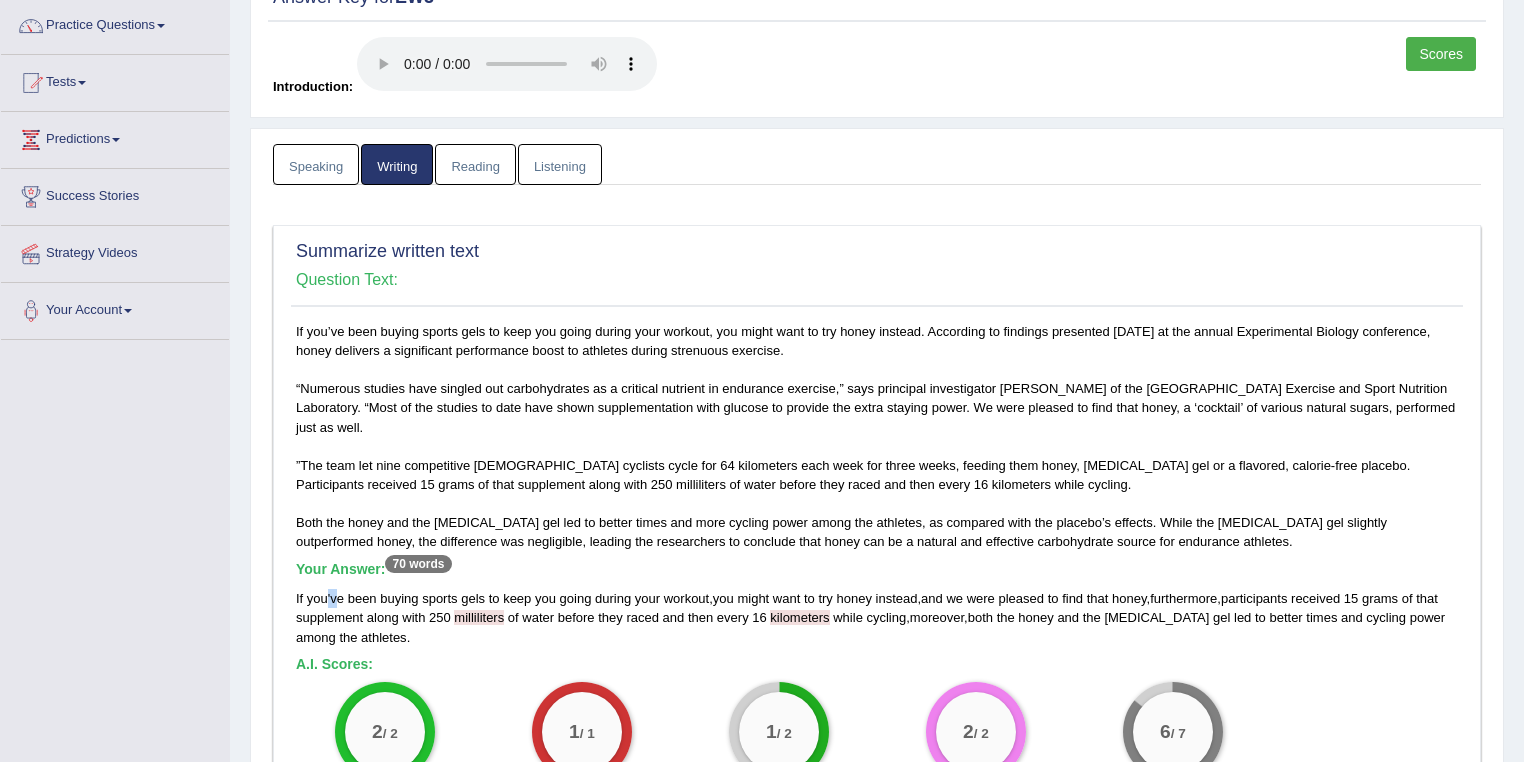 click on "Reading" at bounding box center [475, 164] 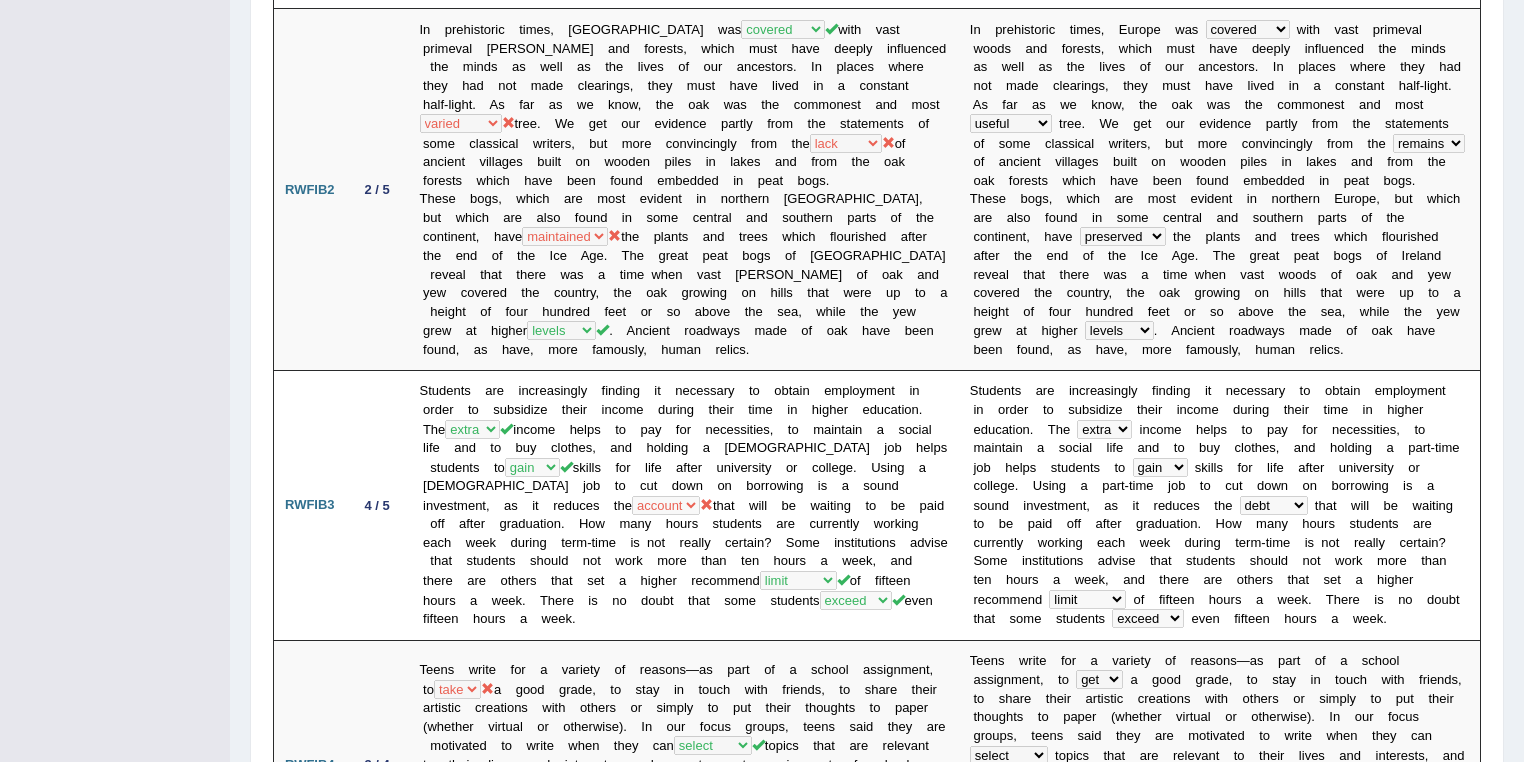 scroll, scrollTop: 265, scrollLeft: 0, axis: vertical 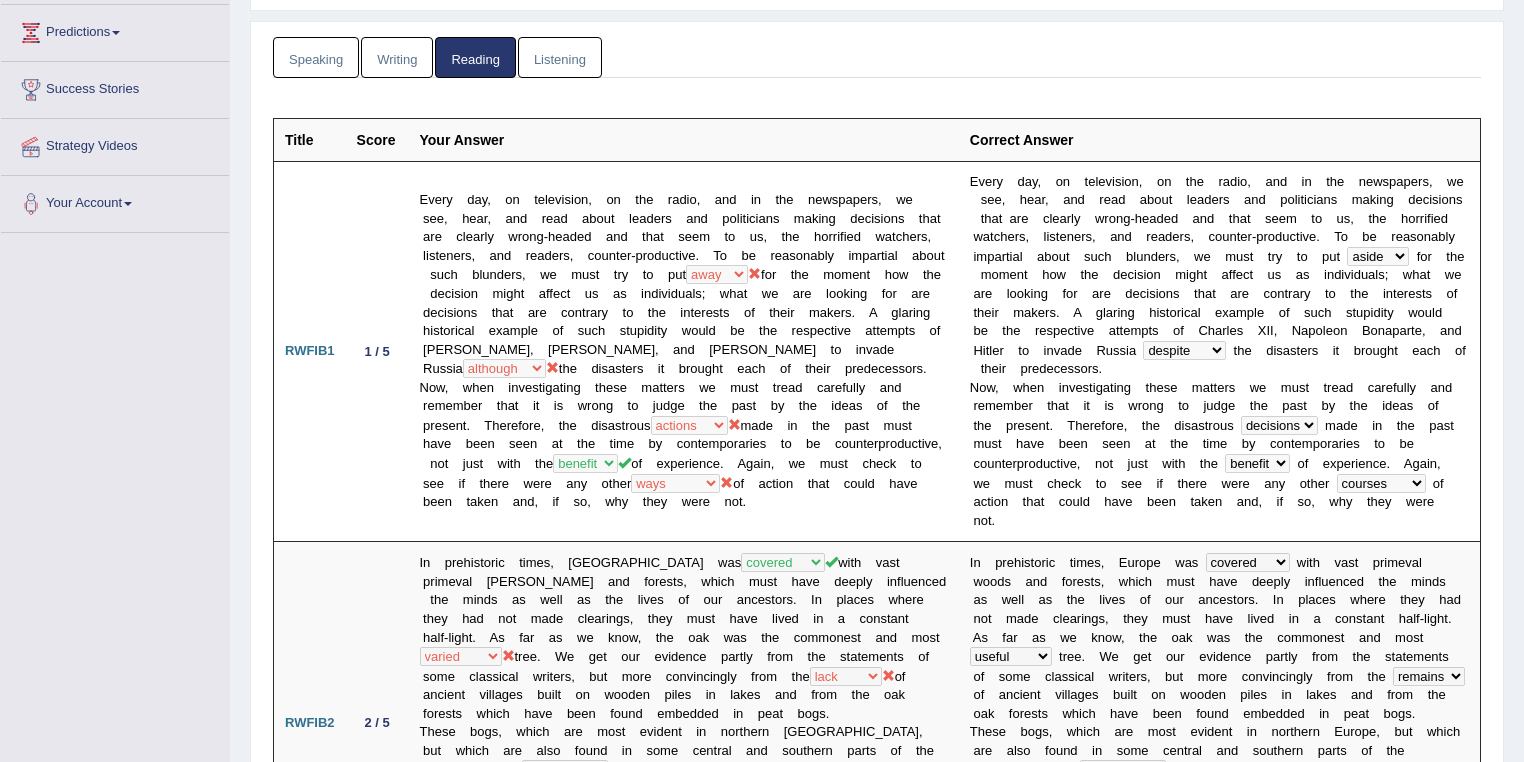 click on "Listening" at bounding box center (560, 57) 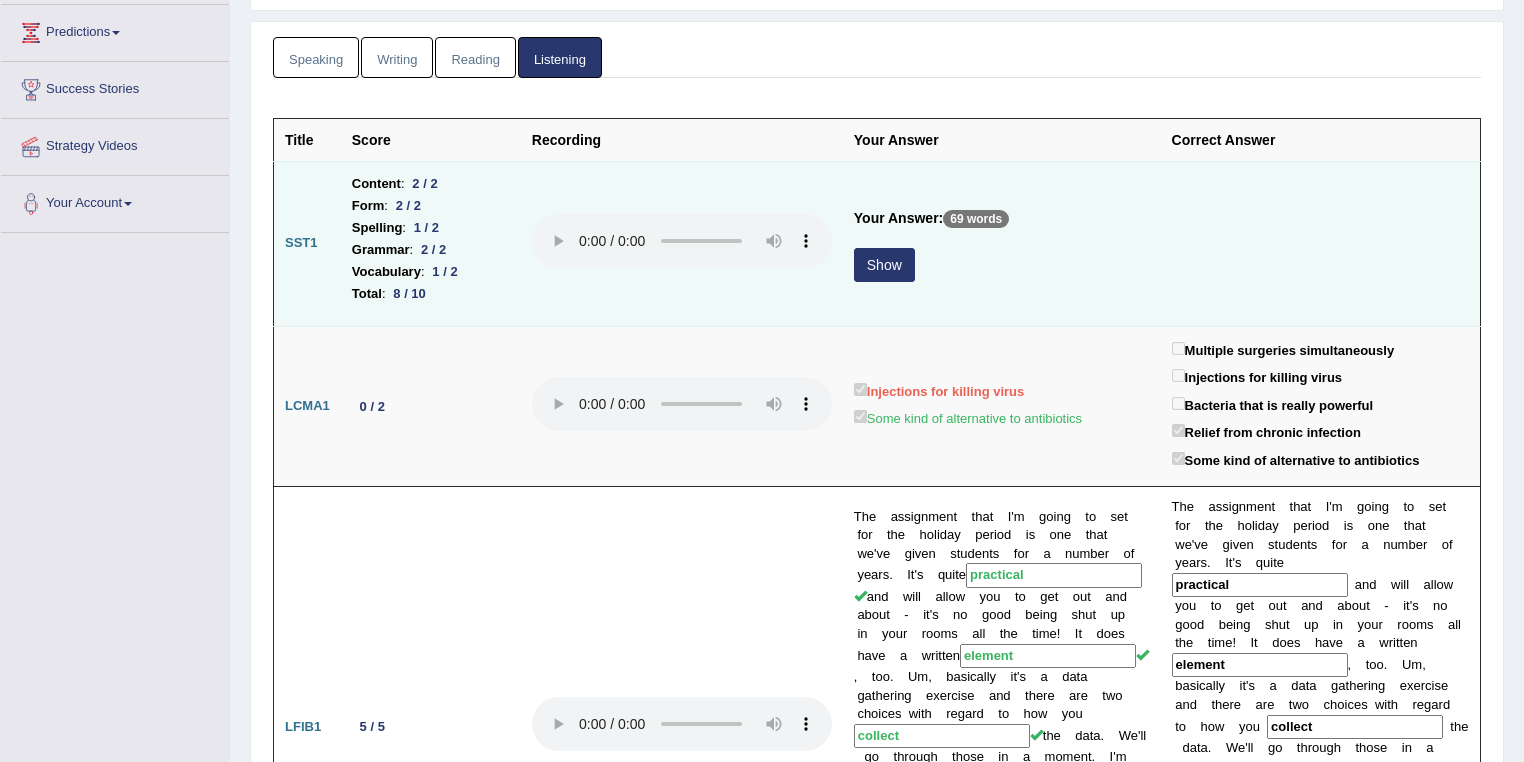 click on "Show" at bounding box center [884, 265] 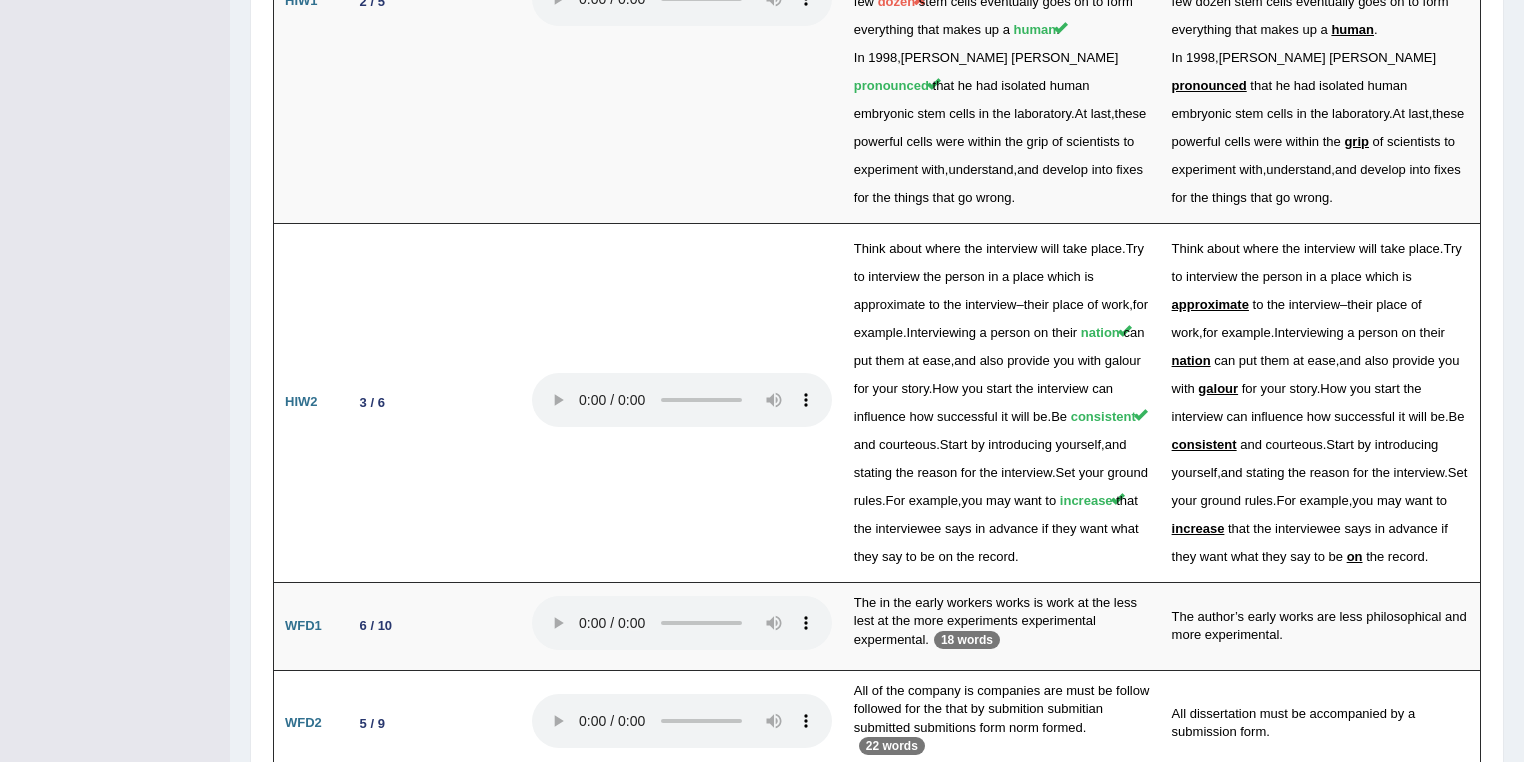 scroll, scrollTop: 3235, scrollLeft: 0, axis: vertical 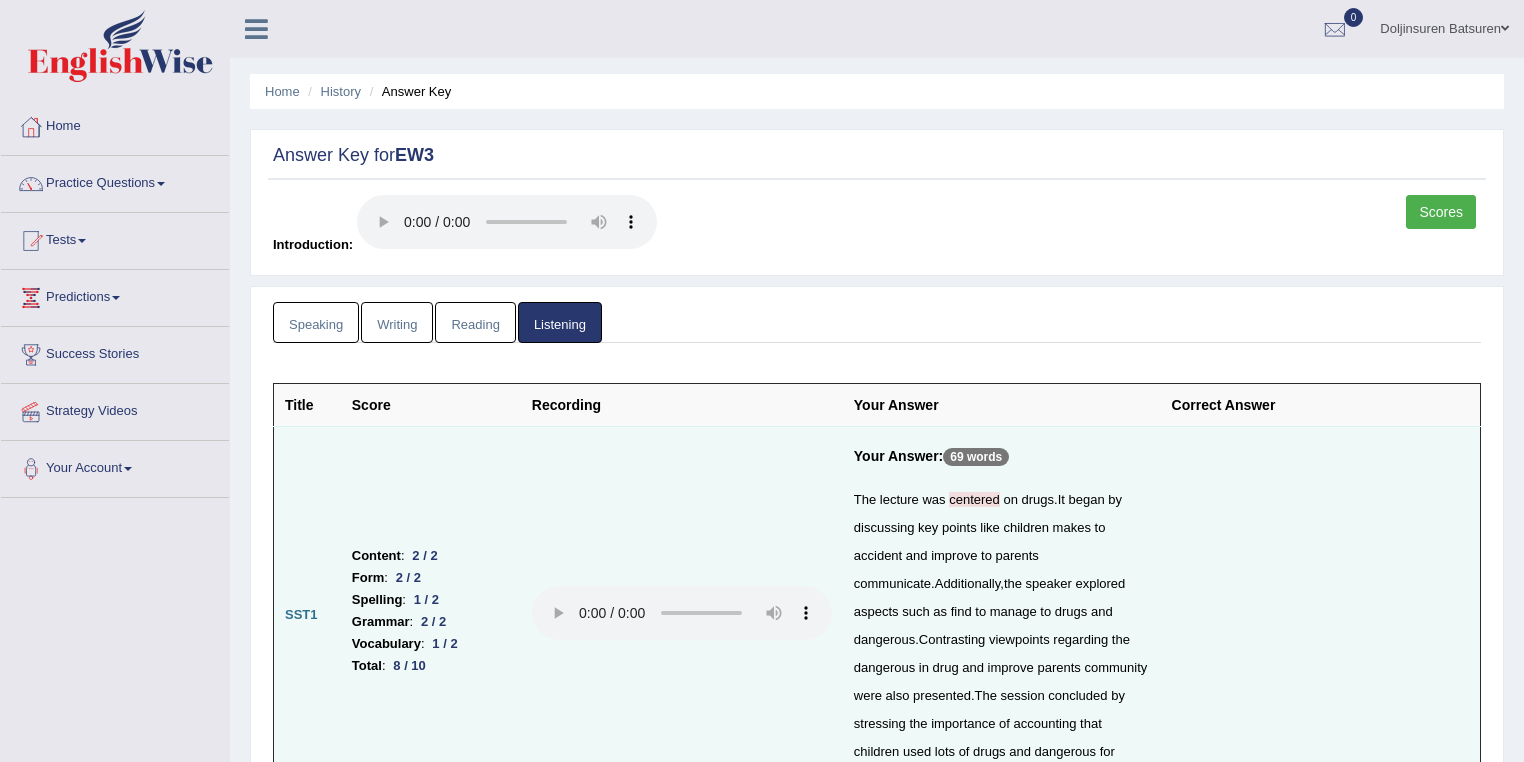 click on "Doljinsuren  Batsuren" at bounding box center [1444, 26] 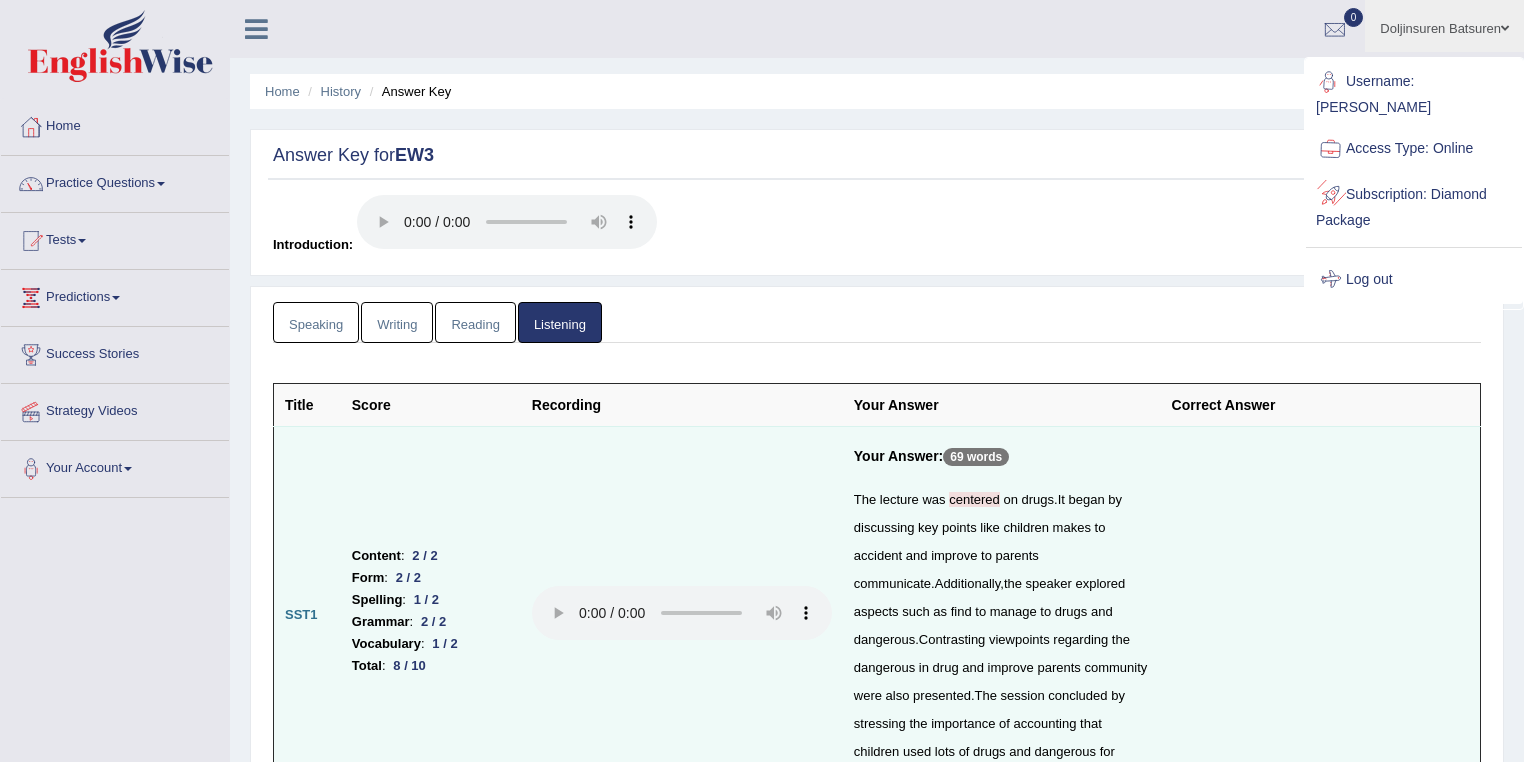 click on "Log out" at bounding box center (1414, 280) 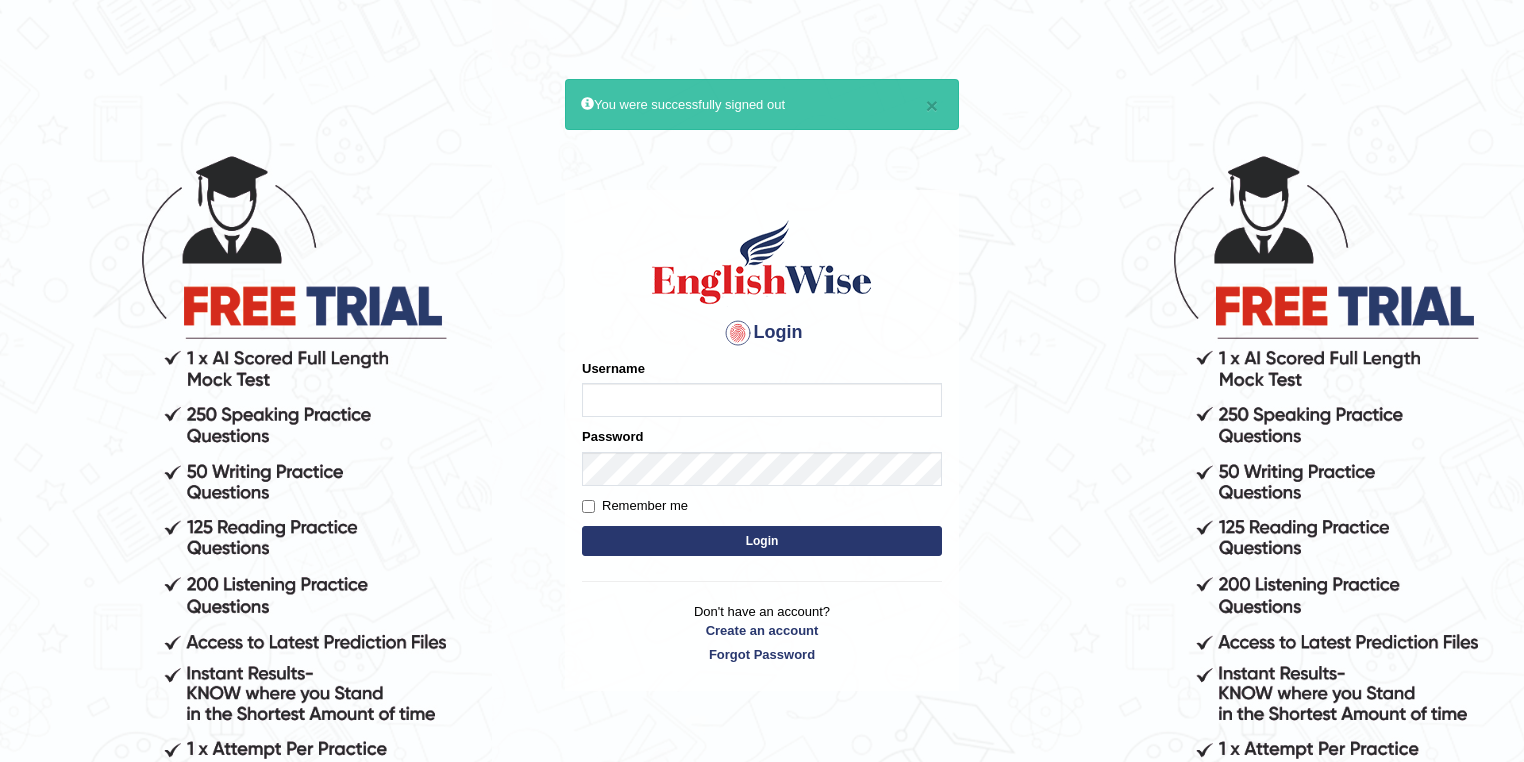 scroll, scrollTop: 0, scrollLeft: 0, axis: both 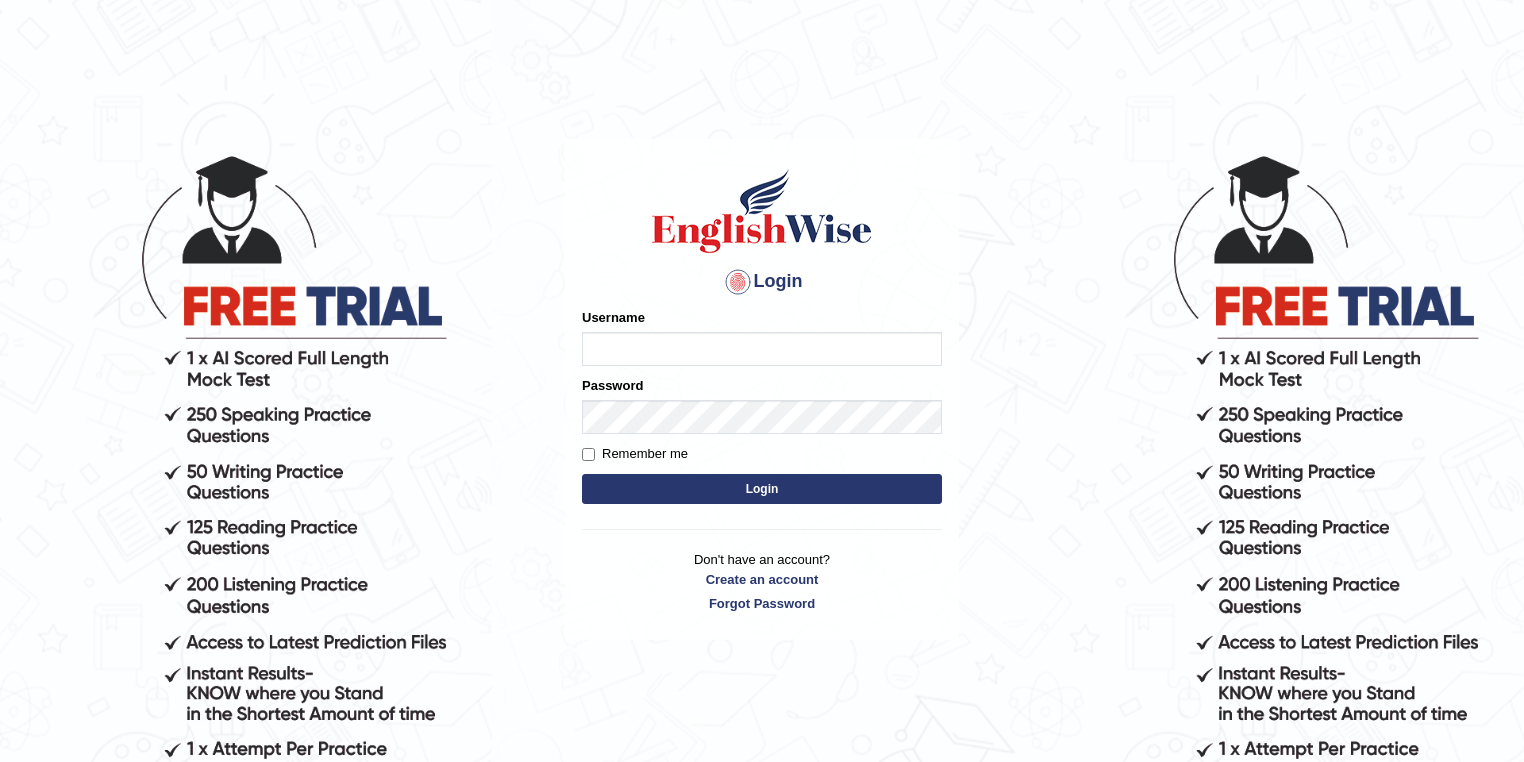 type on "jovita_parramatta" 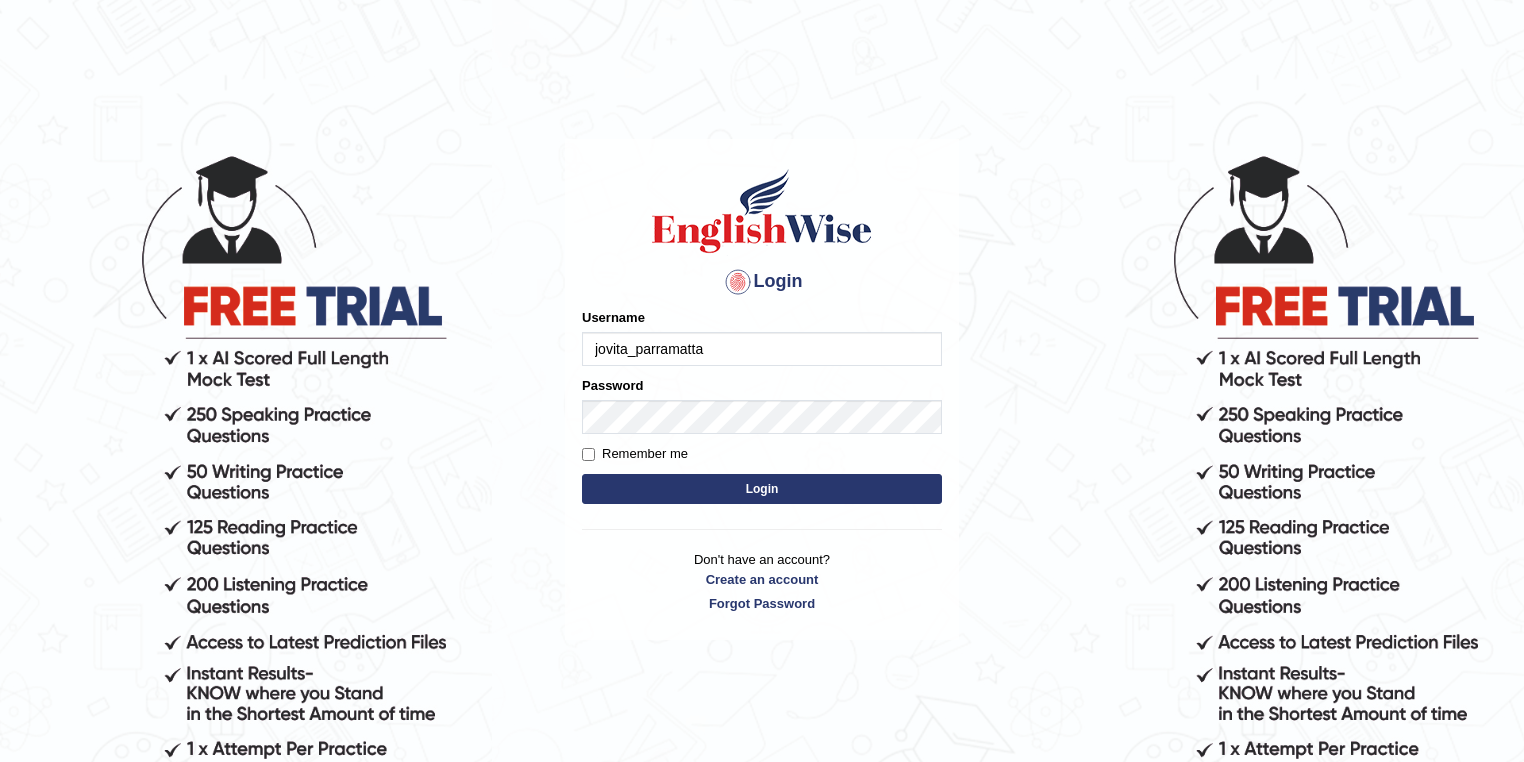 drag, startPoint x: 732, startPoint y: 323, endPoint x: 743, endPoint y: 352, distance: 31.016125 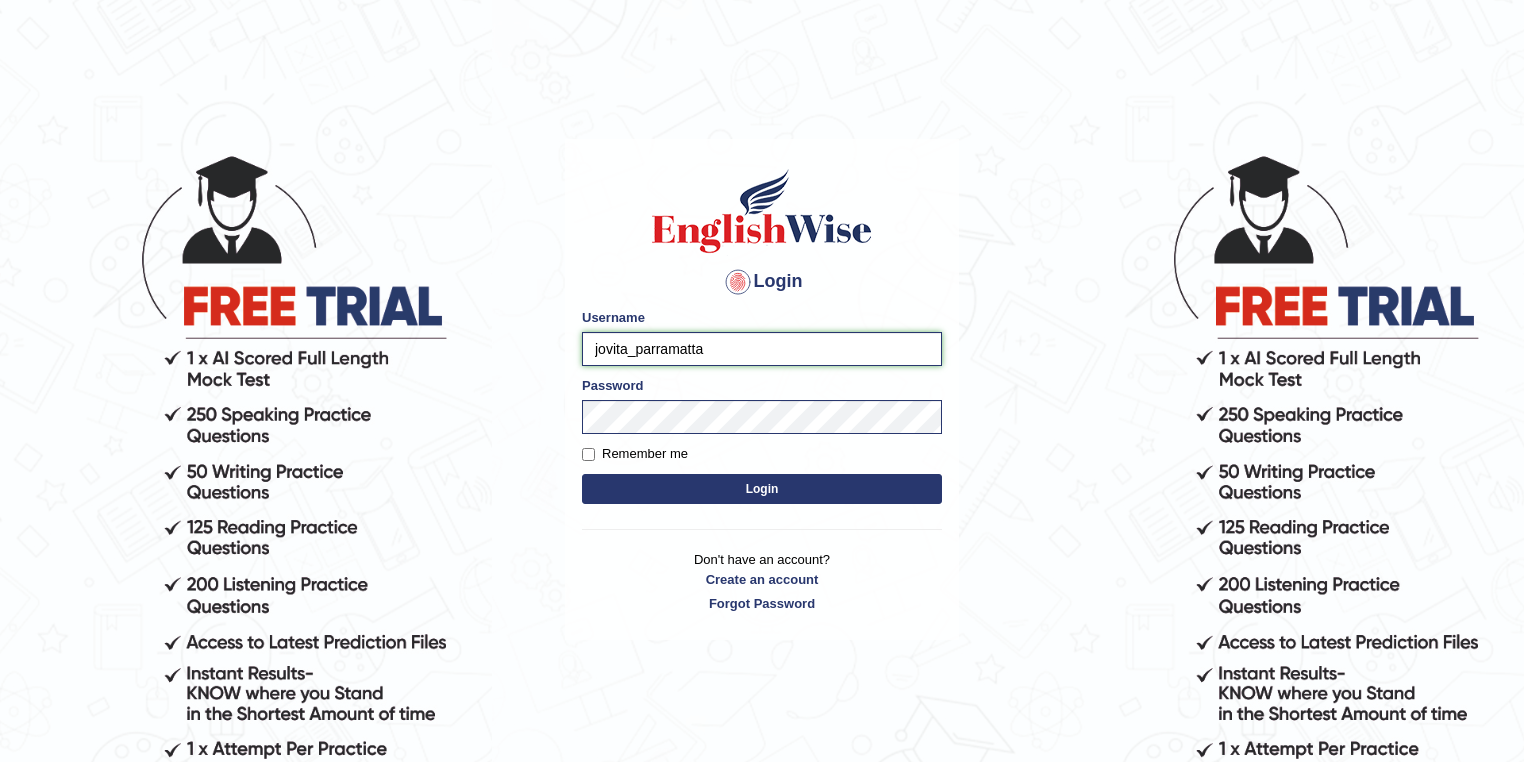 drag, startPoint x: 743, startPoint y: 348, endPoint x: 558, endPoint y: 341, distance: 185.13239 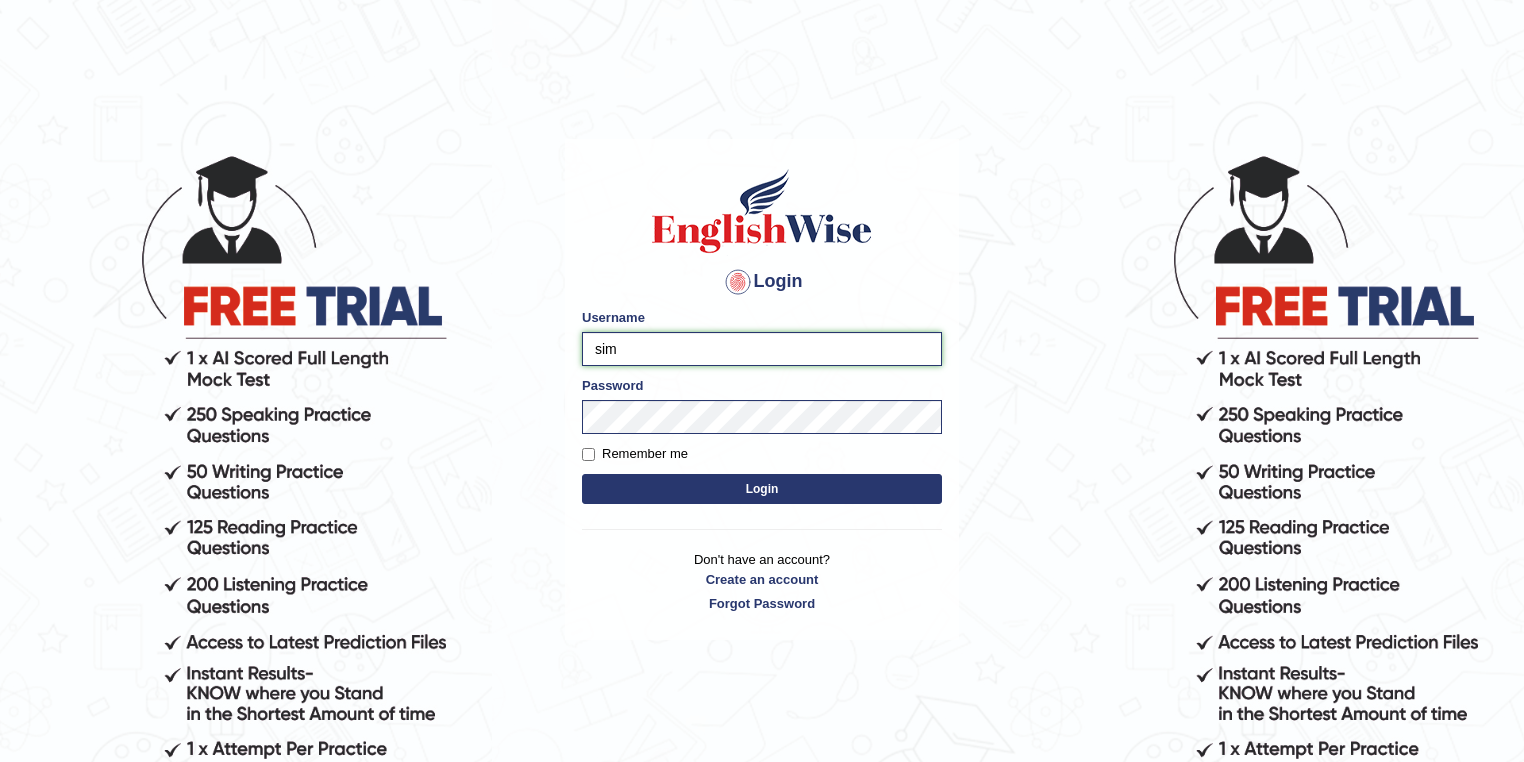 type on "Simrankhoju_parramatta" 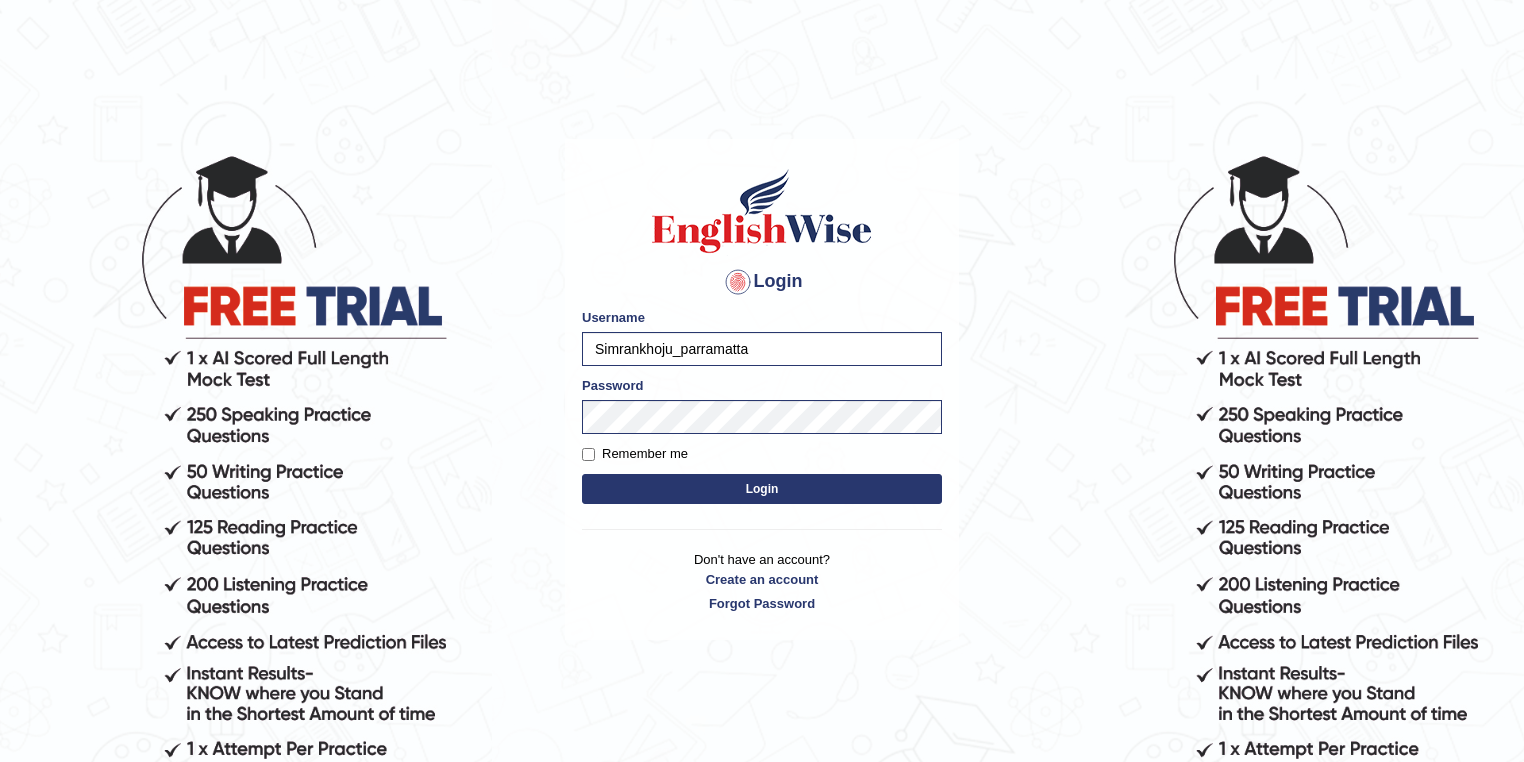 click on "Login" at bounding box center (762, 489) 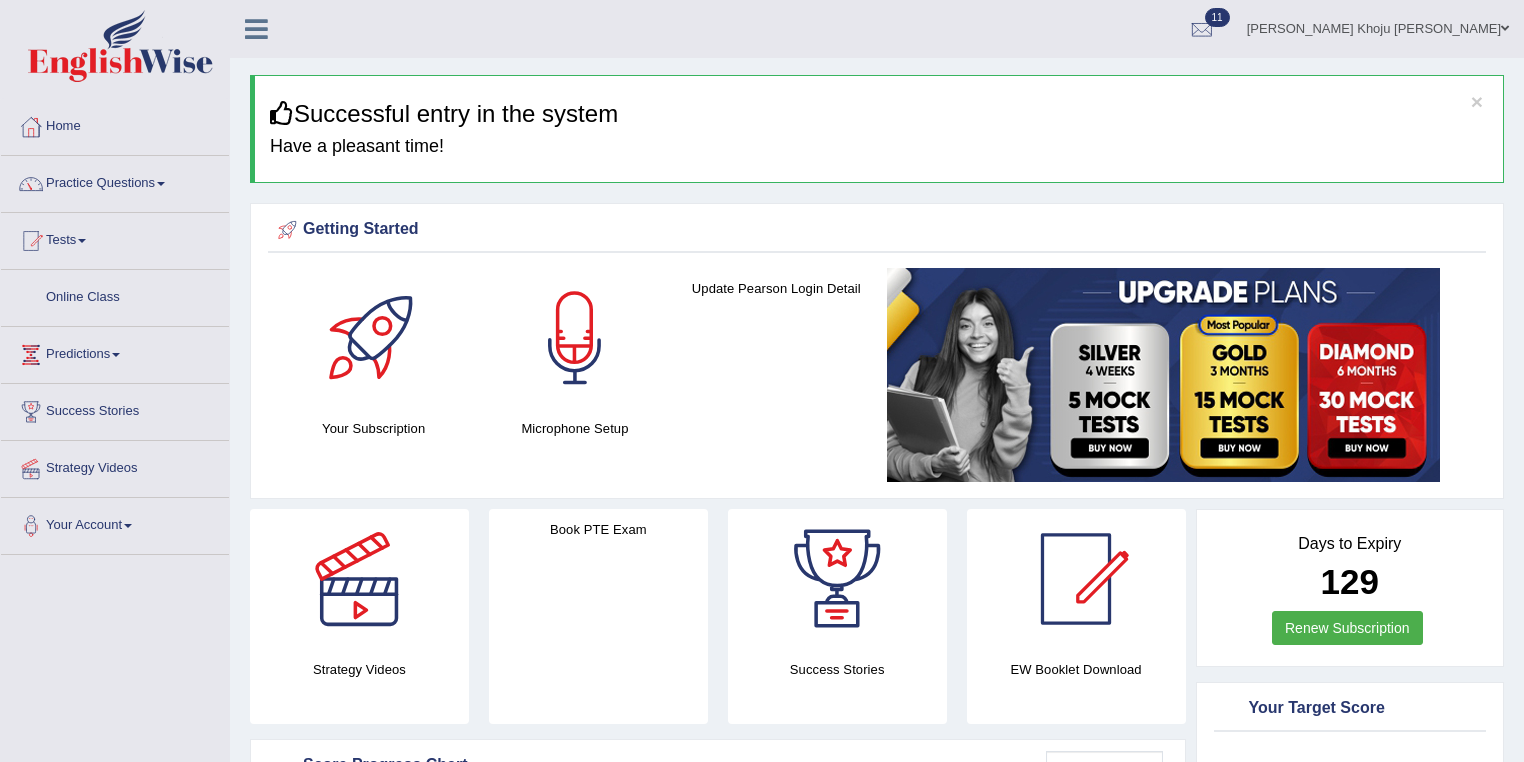 scroll, scrollTop: 0, scrollLeft: 0, axis: both 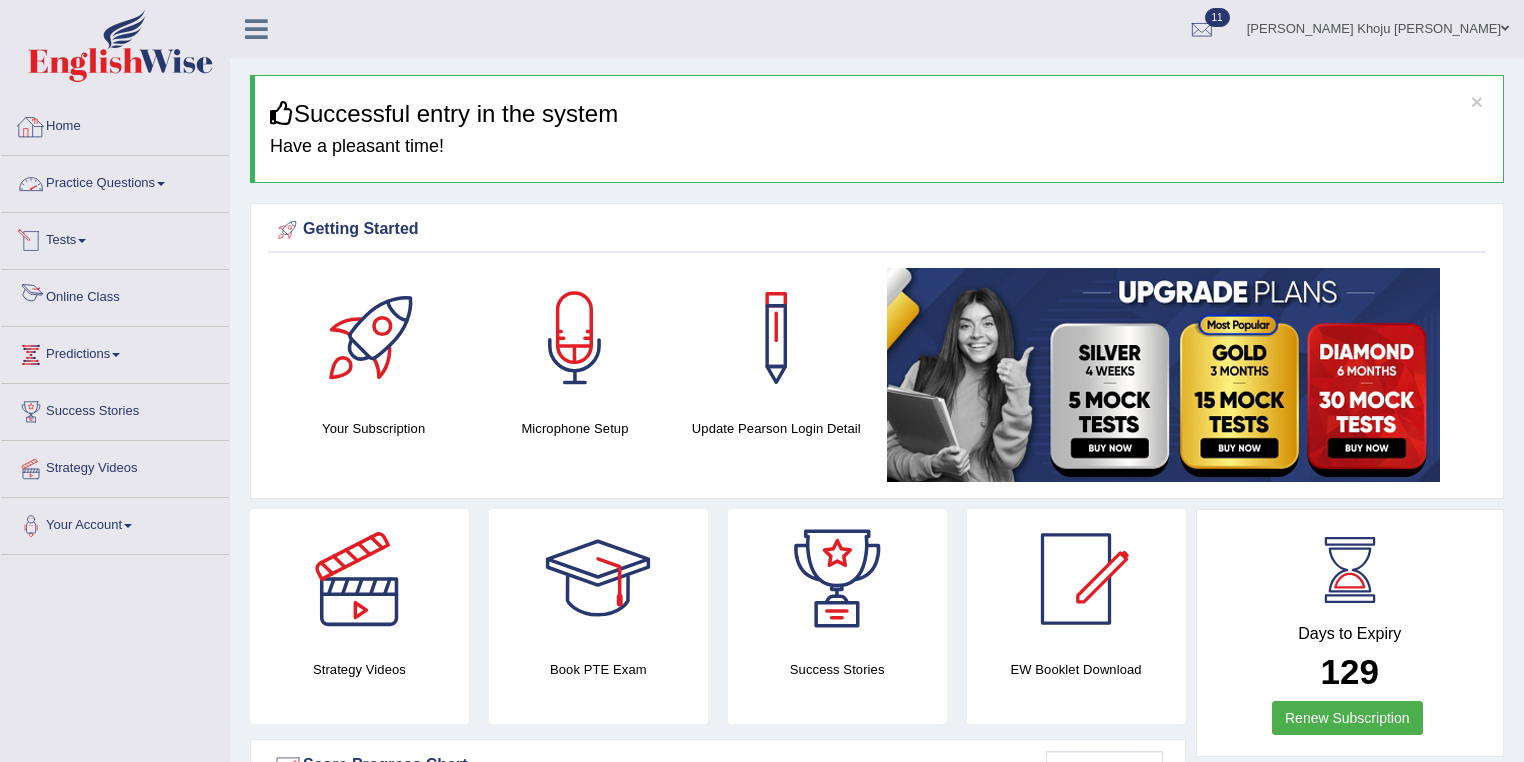 click on "Tests" at bounding box center (115, 238) 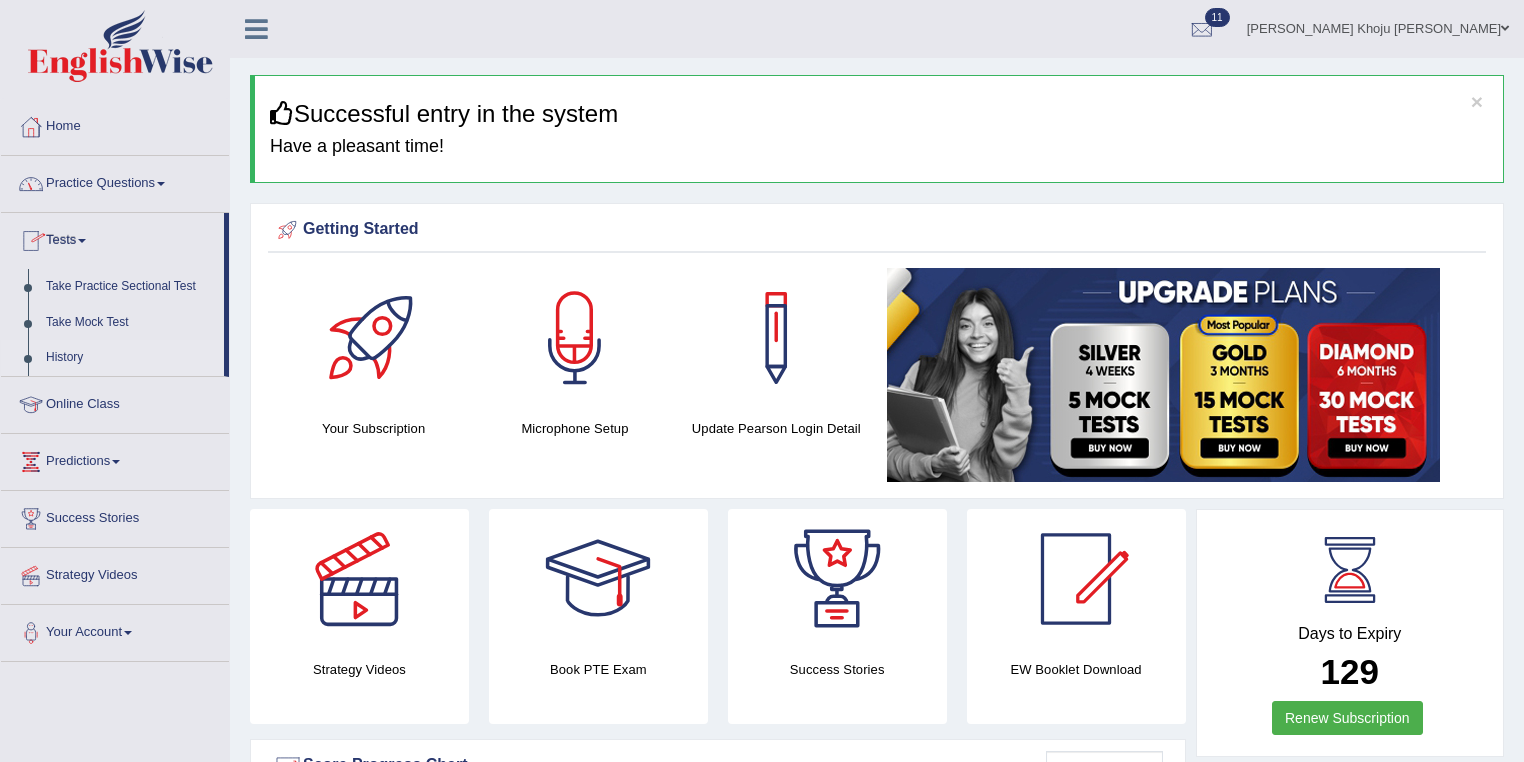 click on "History" at bounding box center [130, 358] 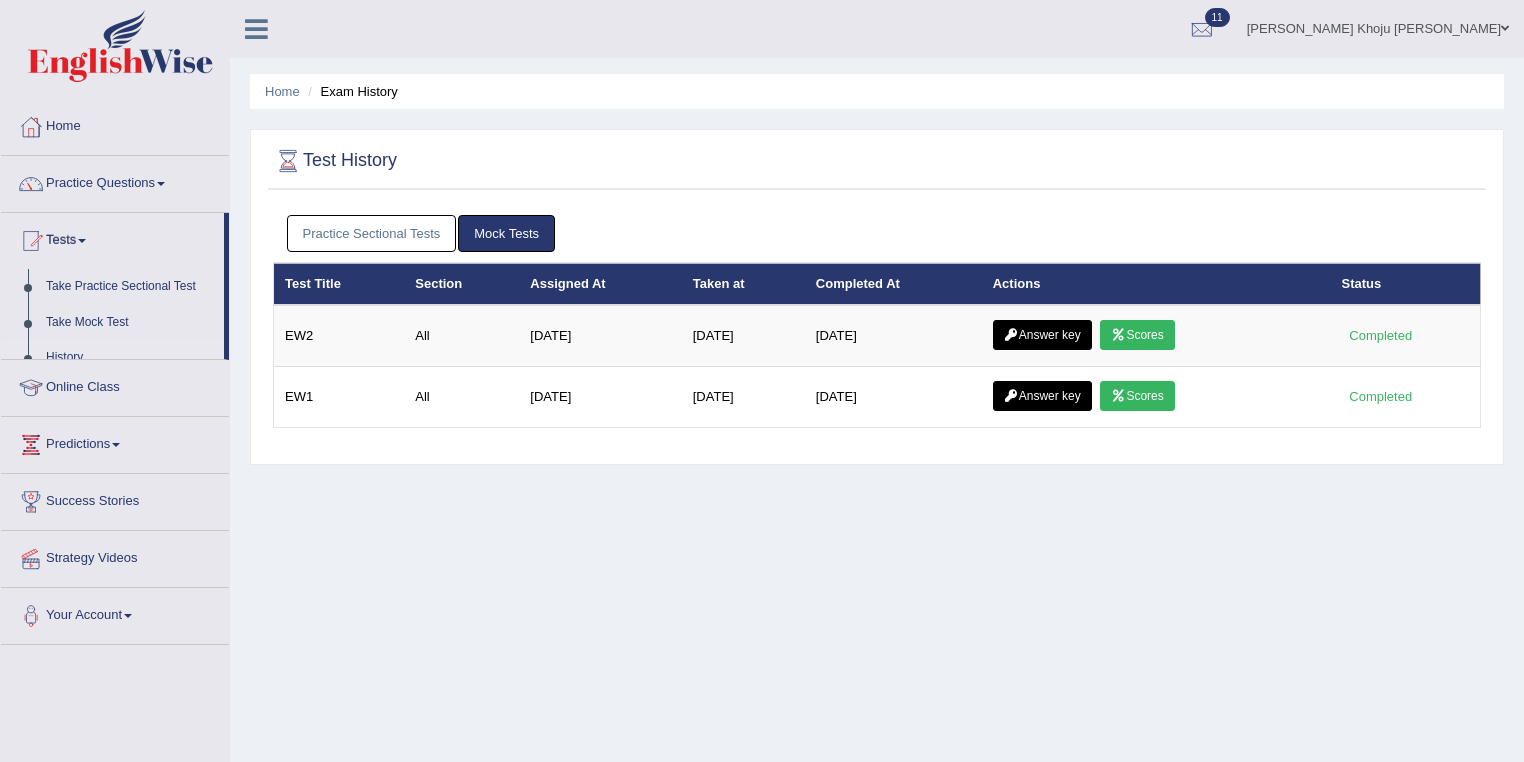 scroll, scrollTop: 0, scrollLeft: 0, axis: both 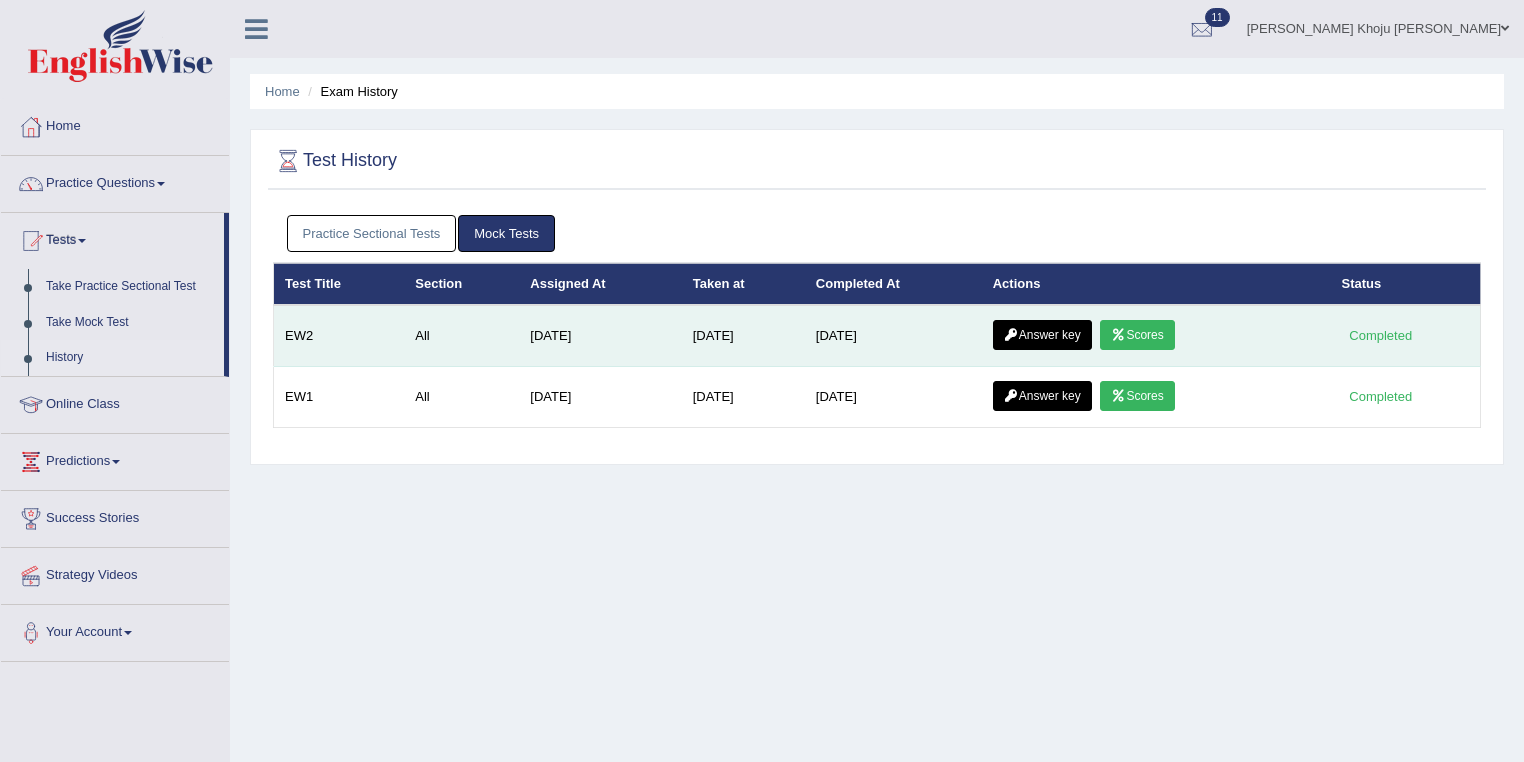 click on "Scores" at bounding box center (1137, 335) 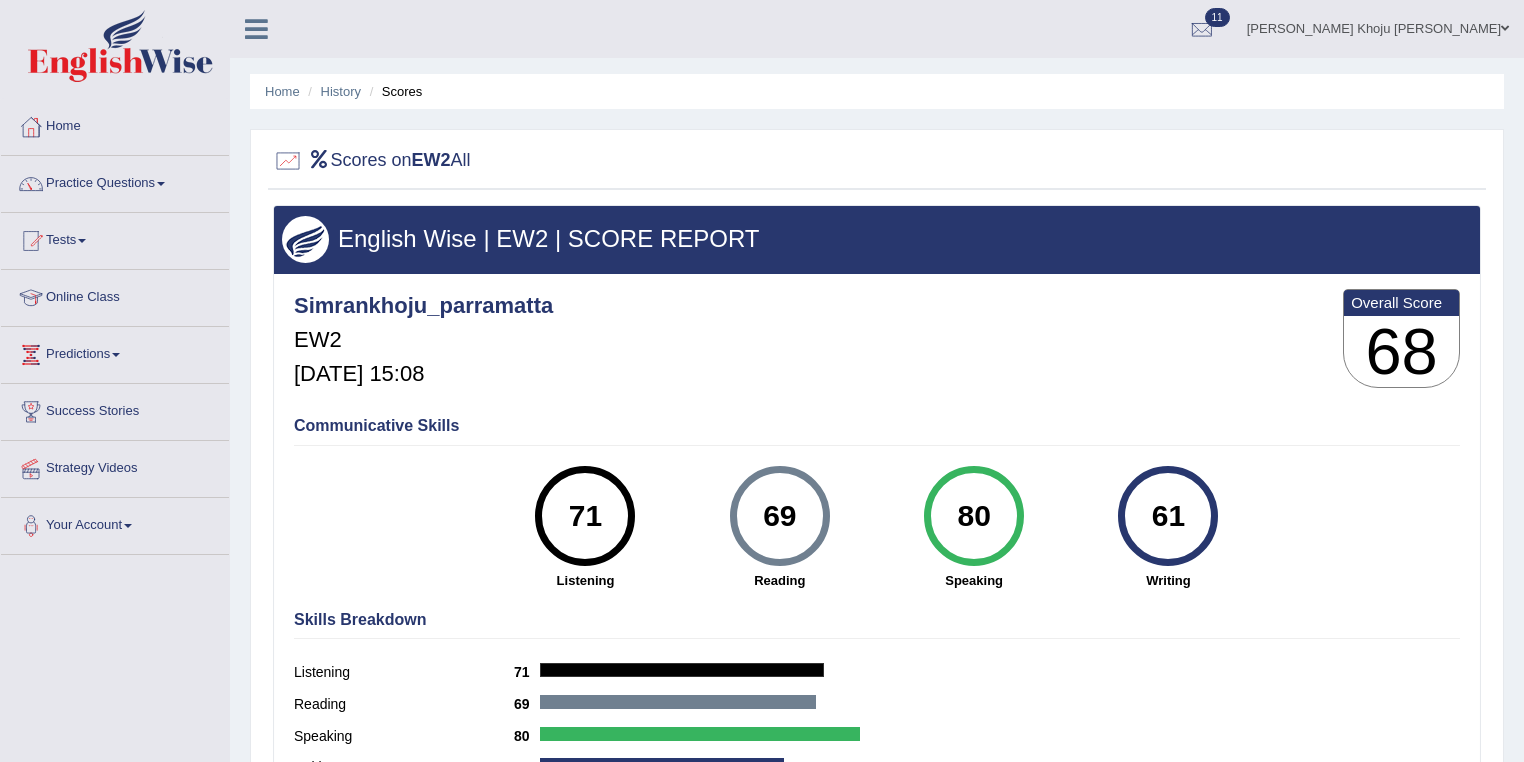 scroll, scrollTop: 0, scrollLeft: 0, axis: both 